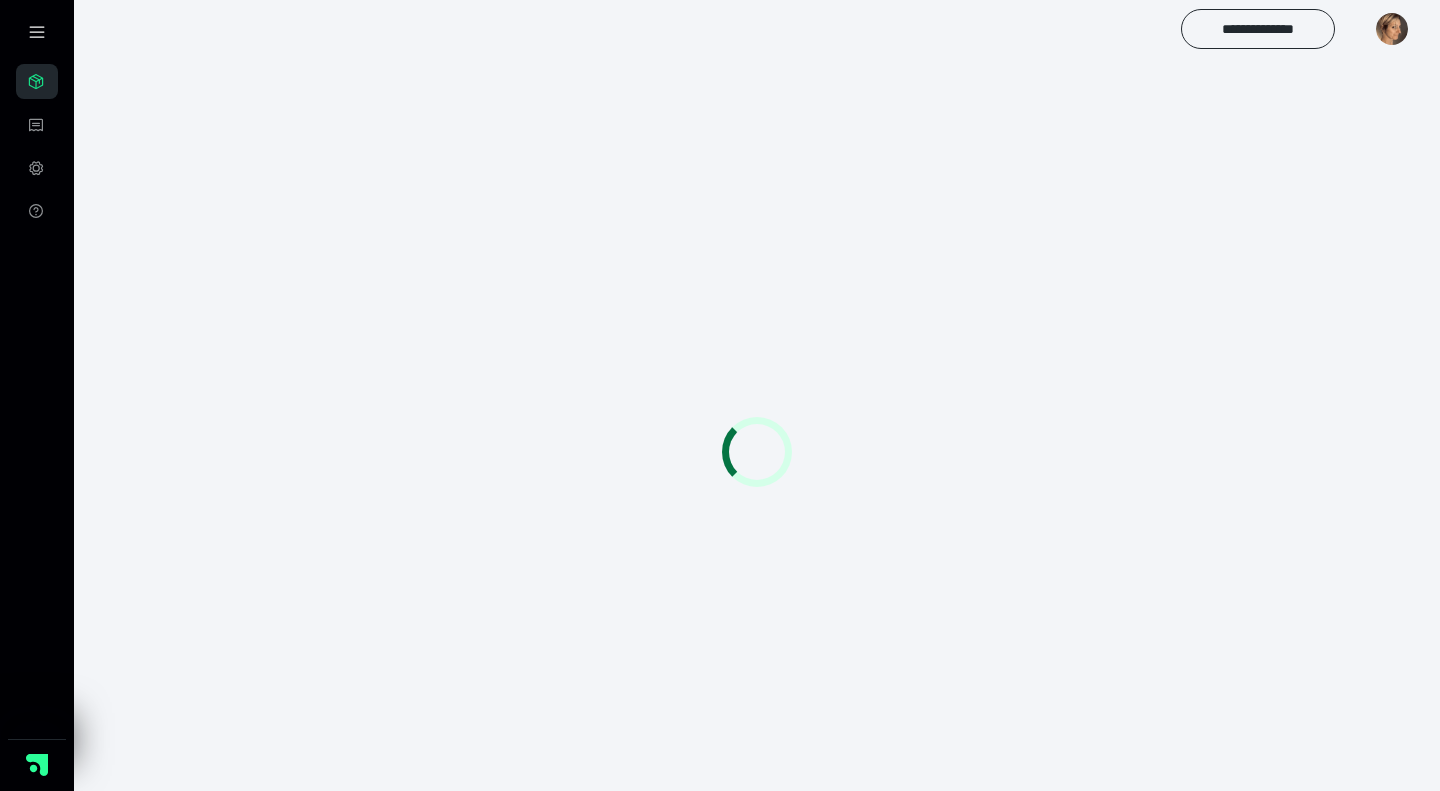 scroll, scrollTop: 0, scrollLeft: 0, axis: both 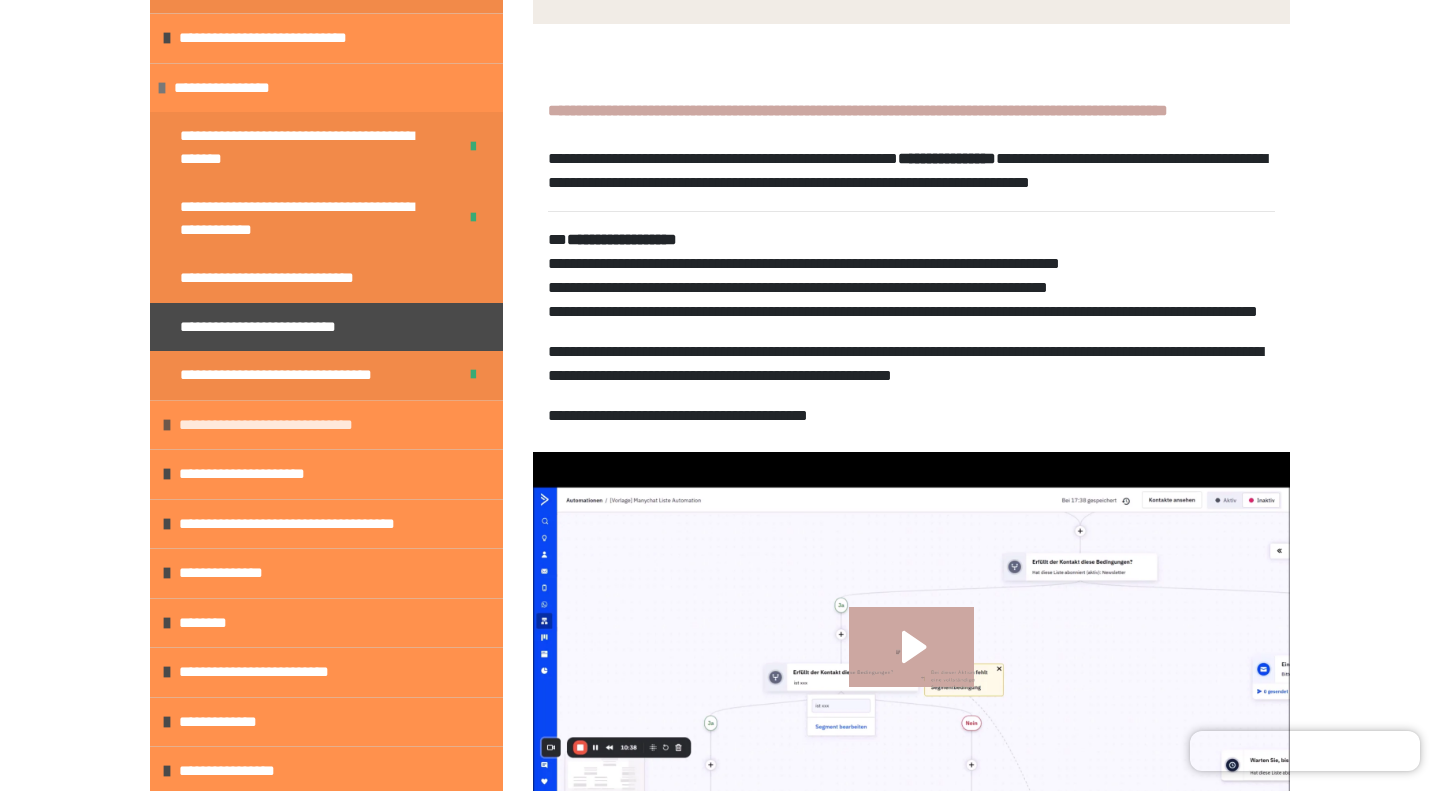 click at bounding box center [167, 425] 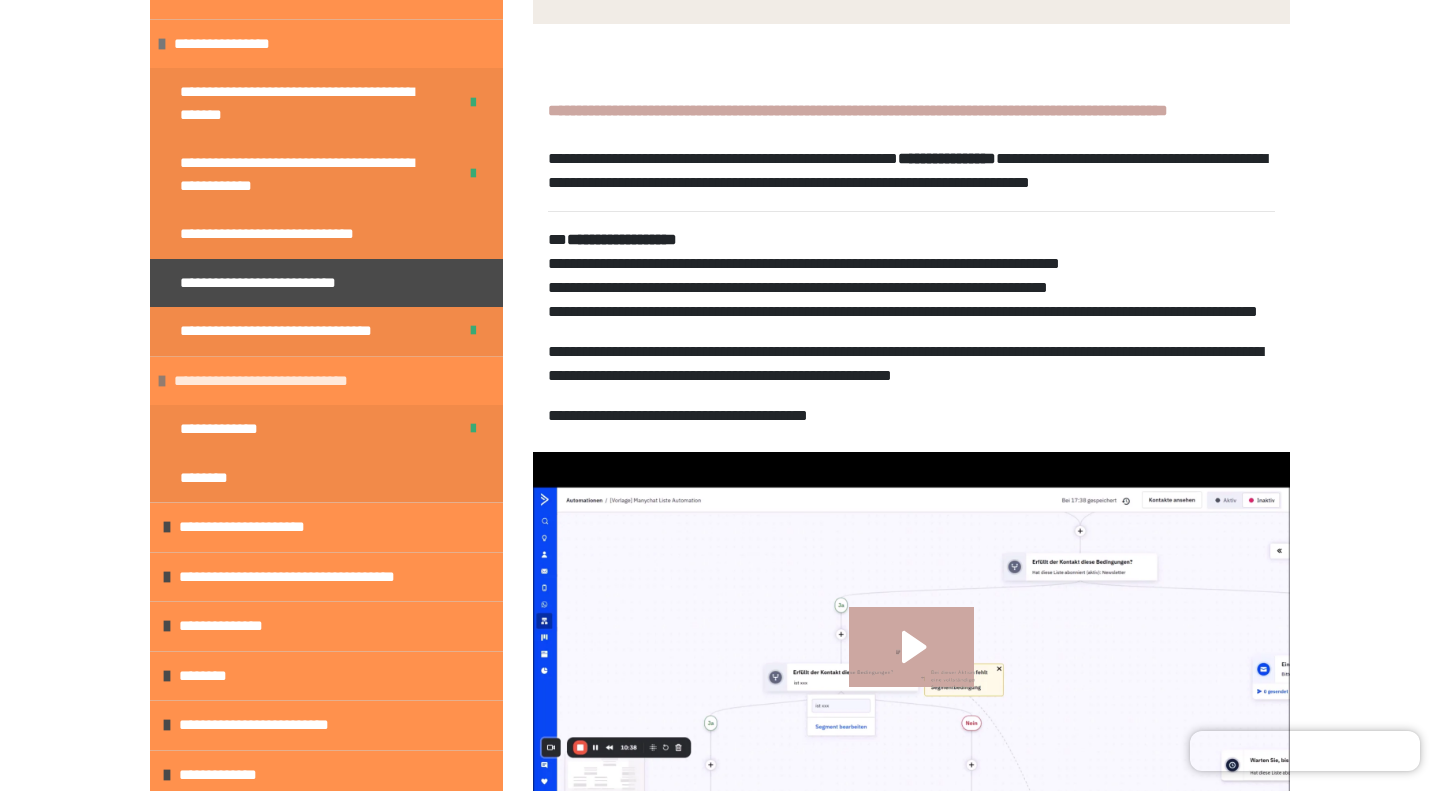 scroll, scrollTop: 532, scrollLeft: 0, axis: vertical 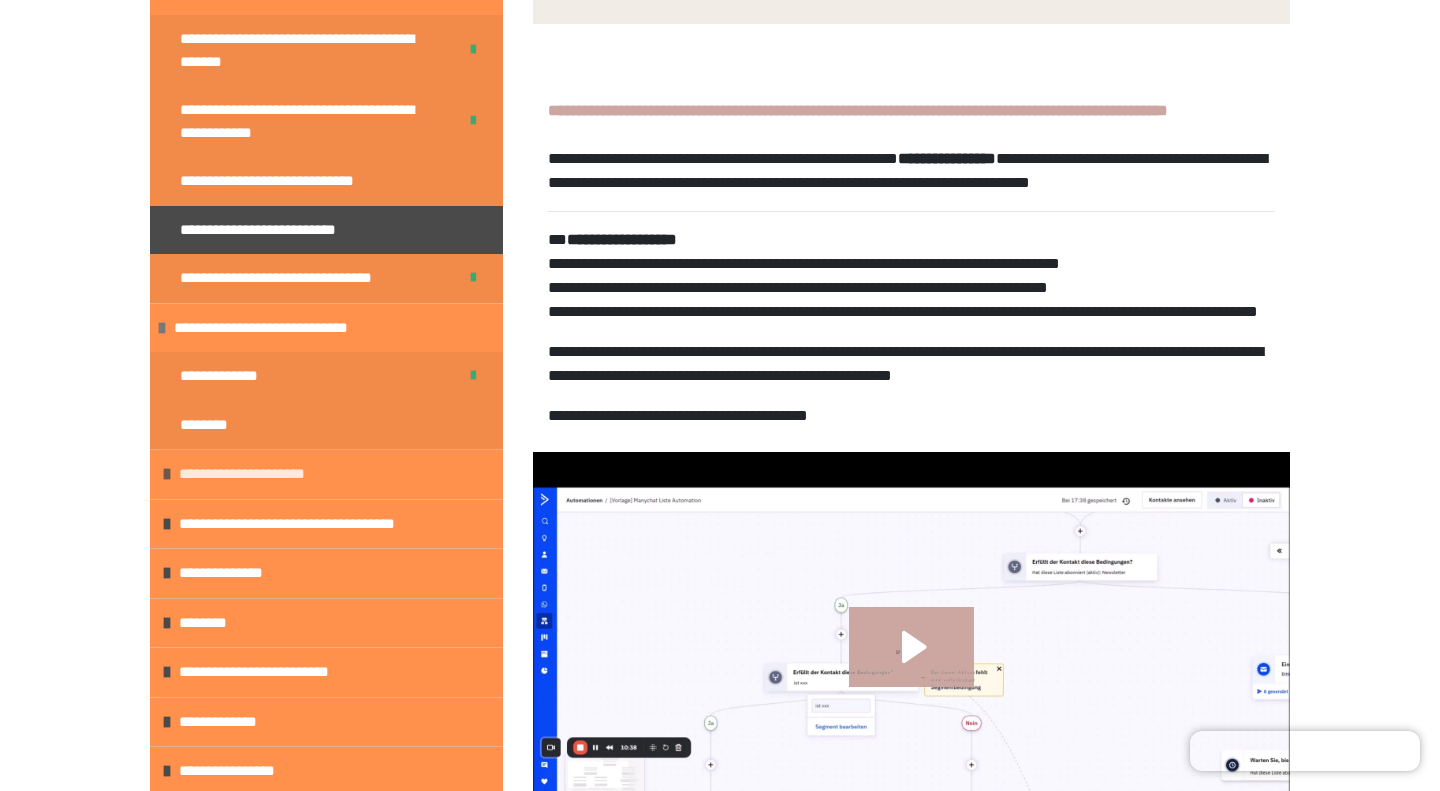 click at bounding box center (167, 474) 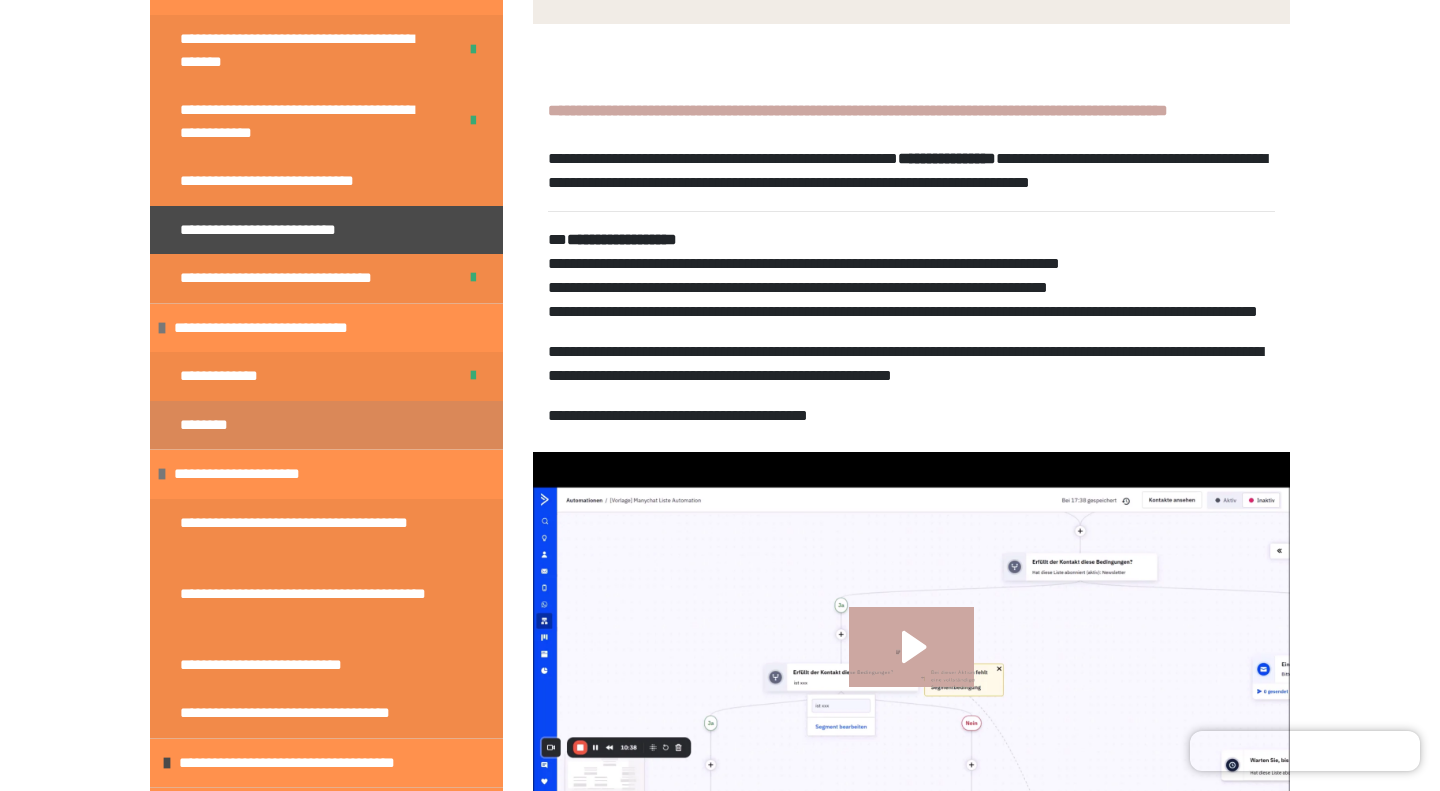 scroll, scrollTop: 771, scrollLeft: 0, axis: vertical 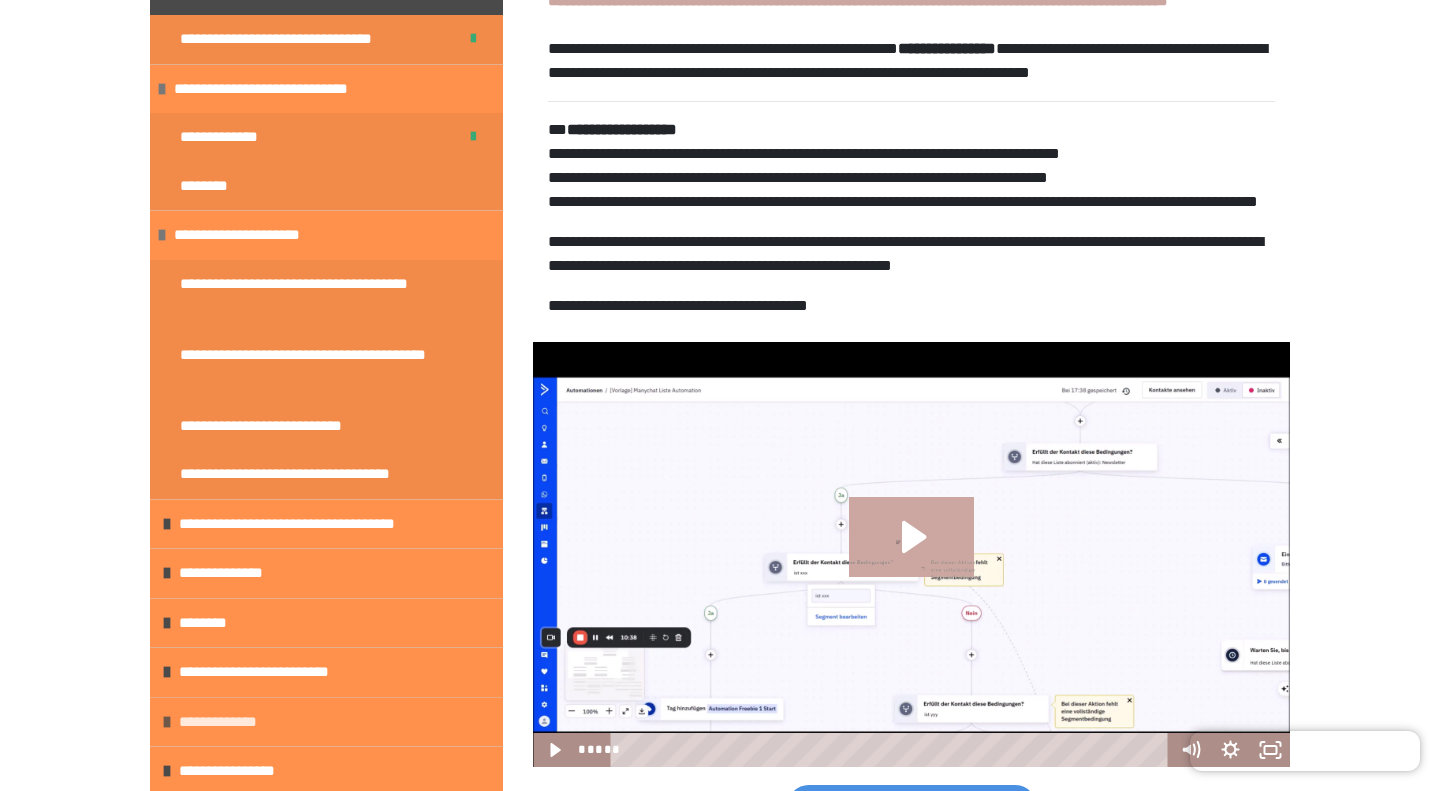 click at bounding box center [167, 722] 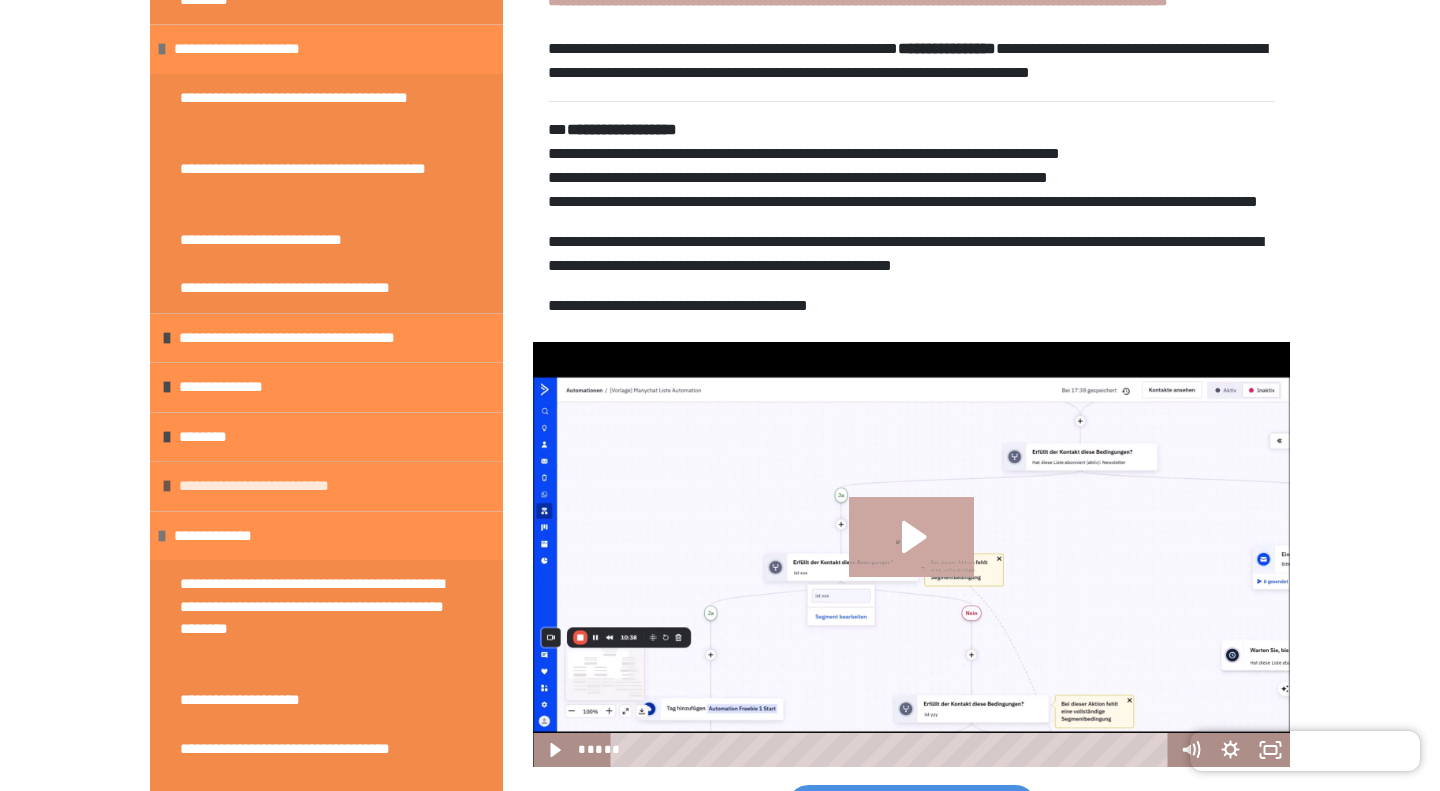 scroll, scrollTop: 1007, scrollLeft: 0, axis: vertical 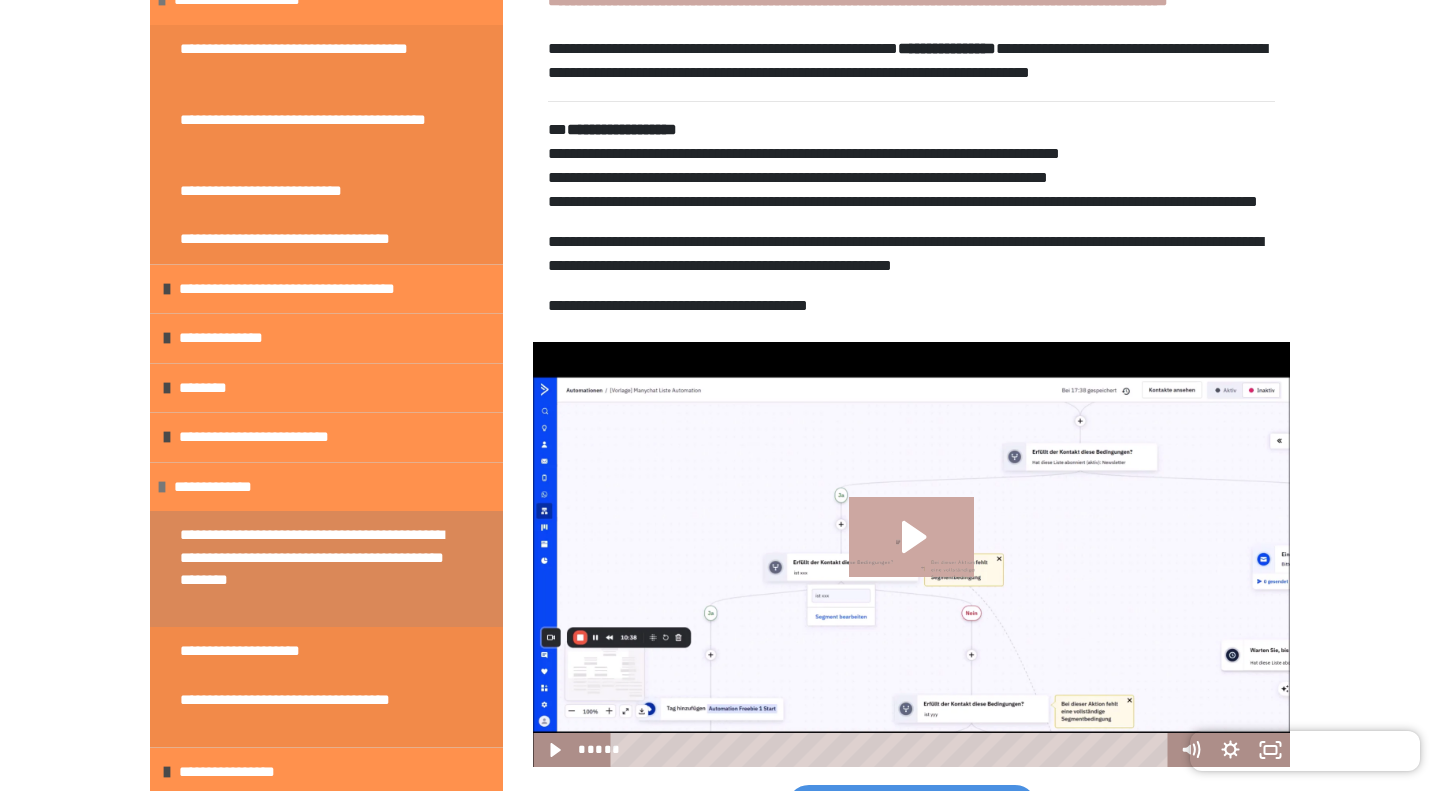 click on "**********" at bounding box center [318, 569] 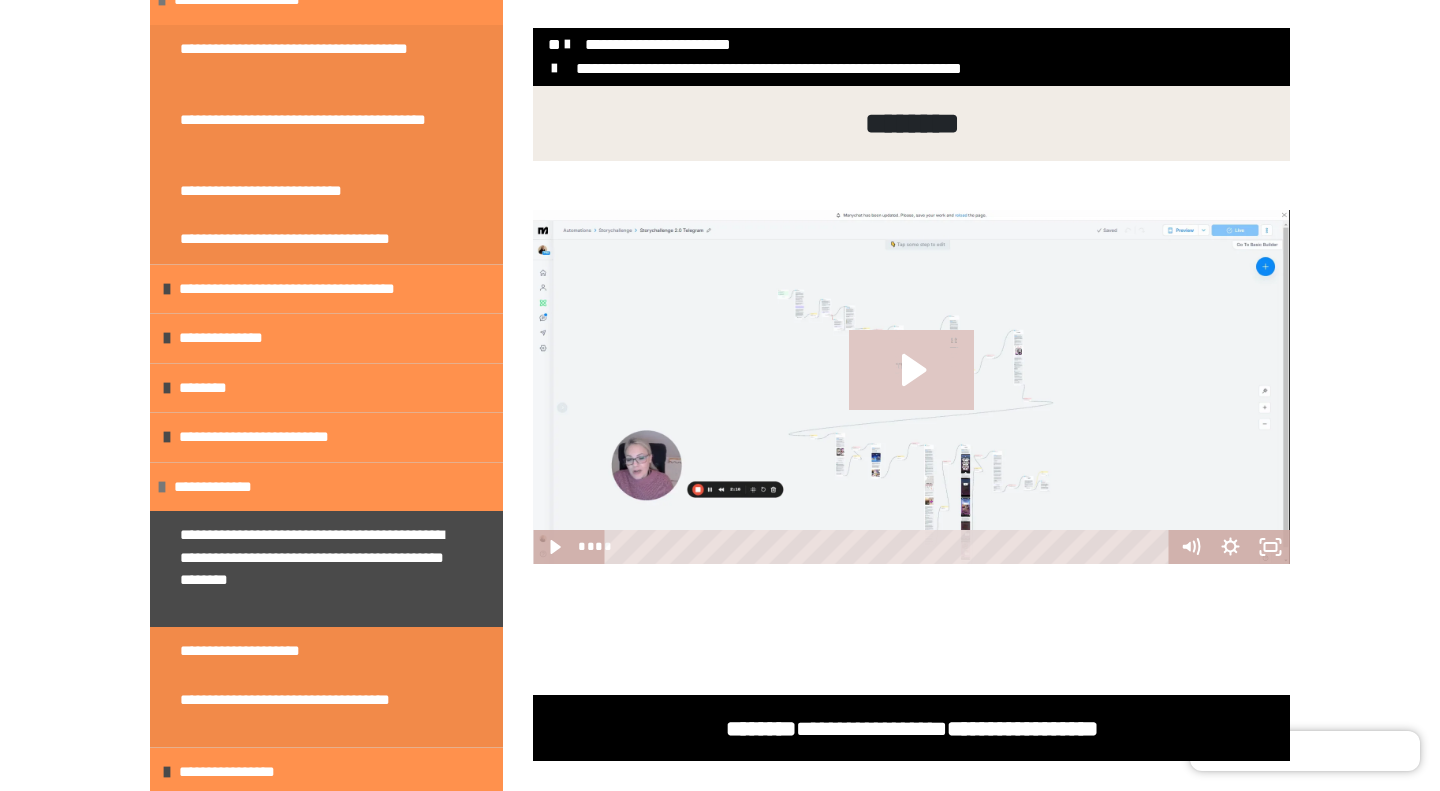 scroll, scrollTop: 371, scrollLeft: 0, axis: vertical 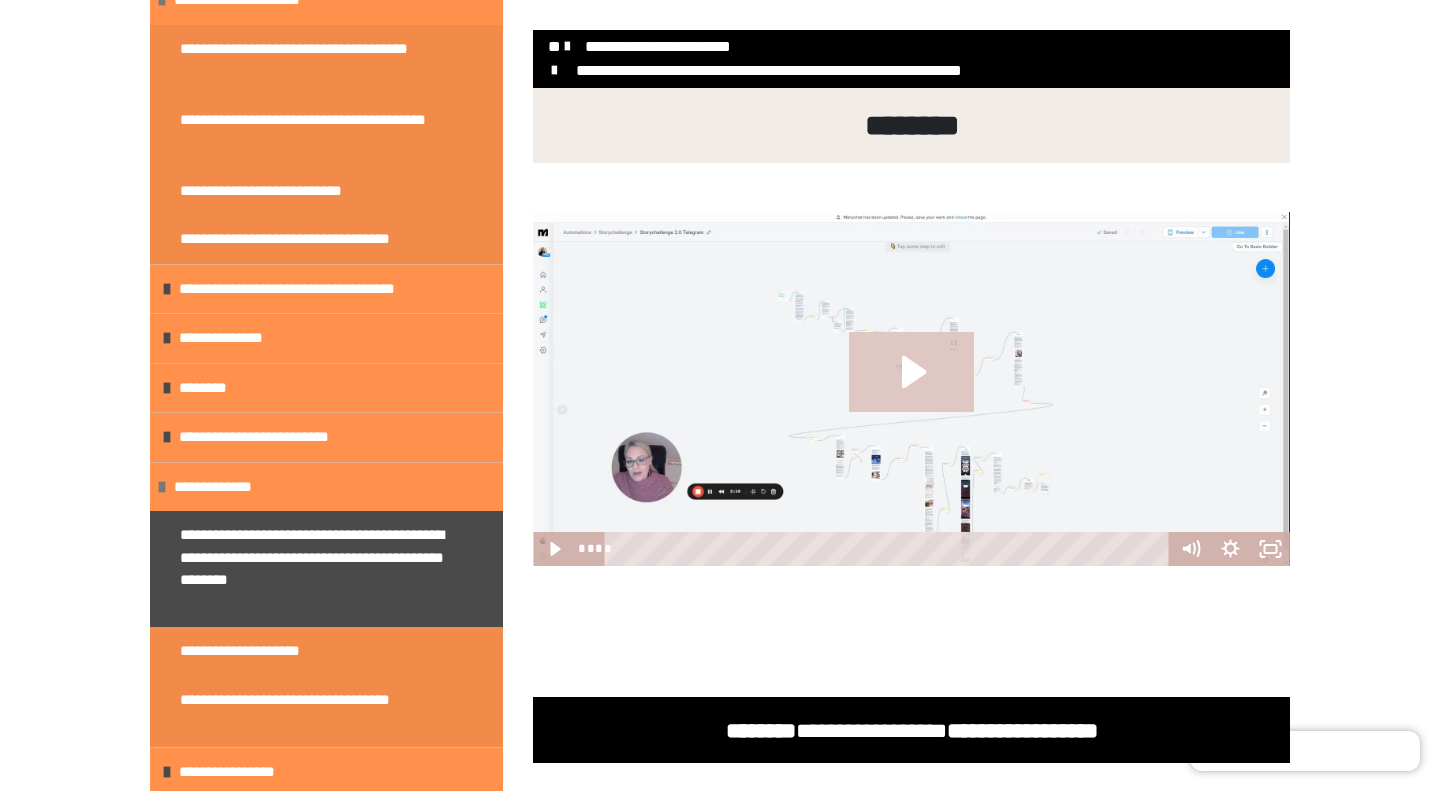 click 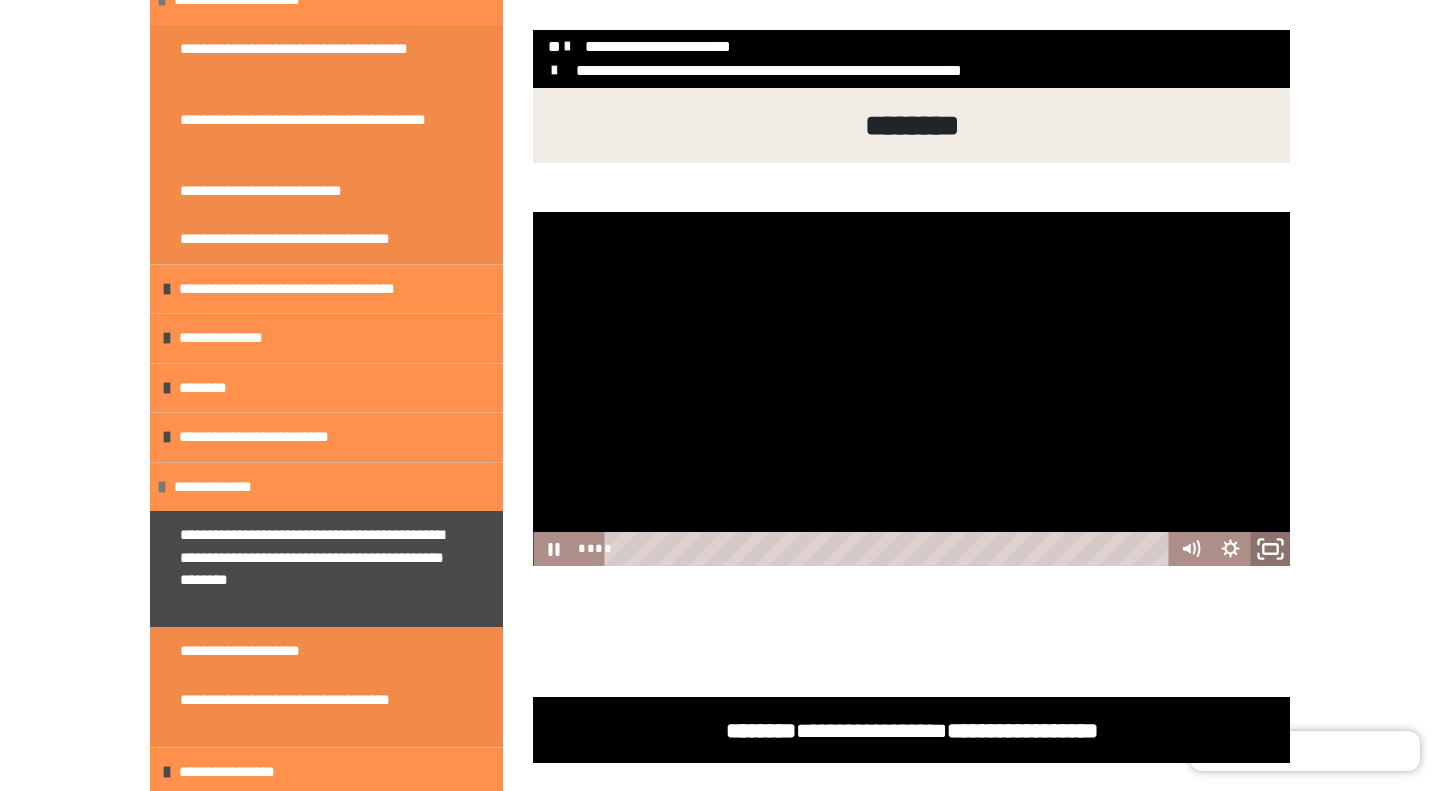 click 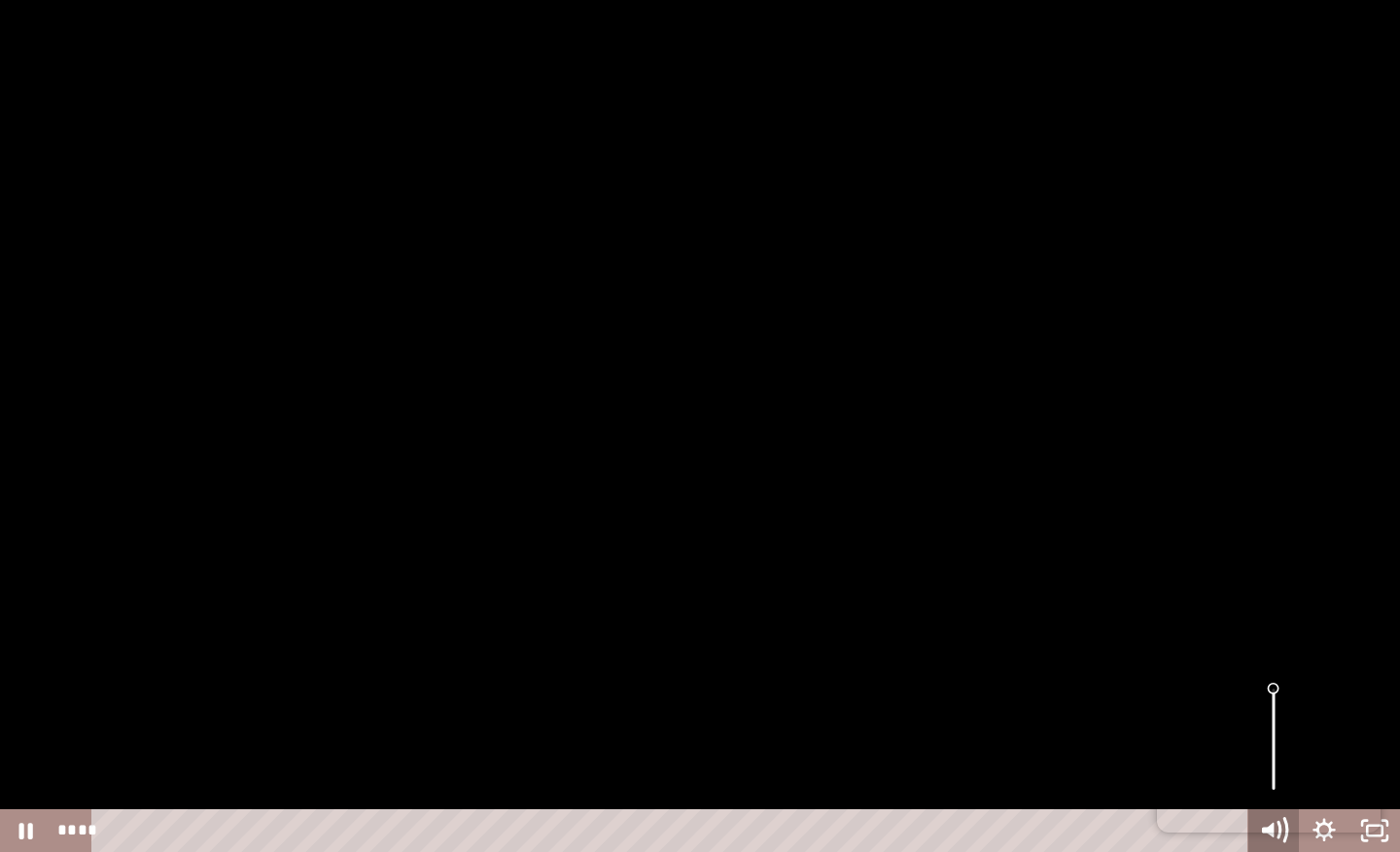 click 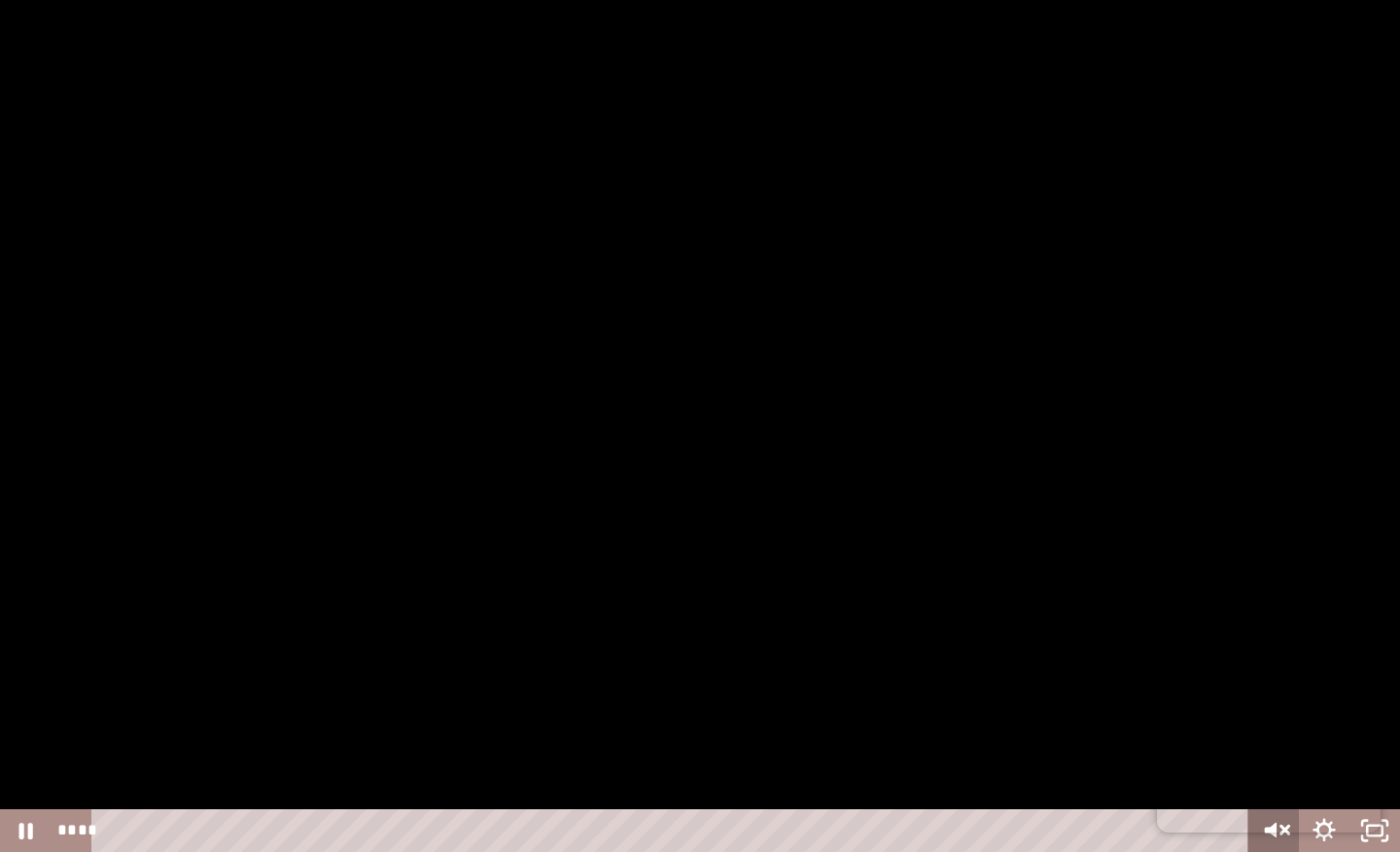 click 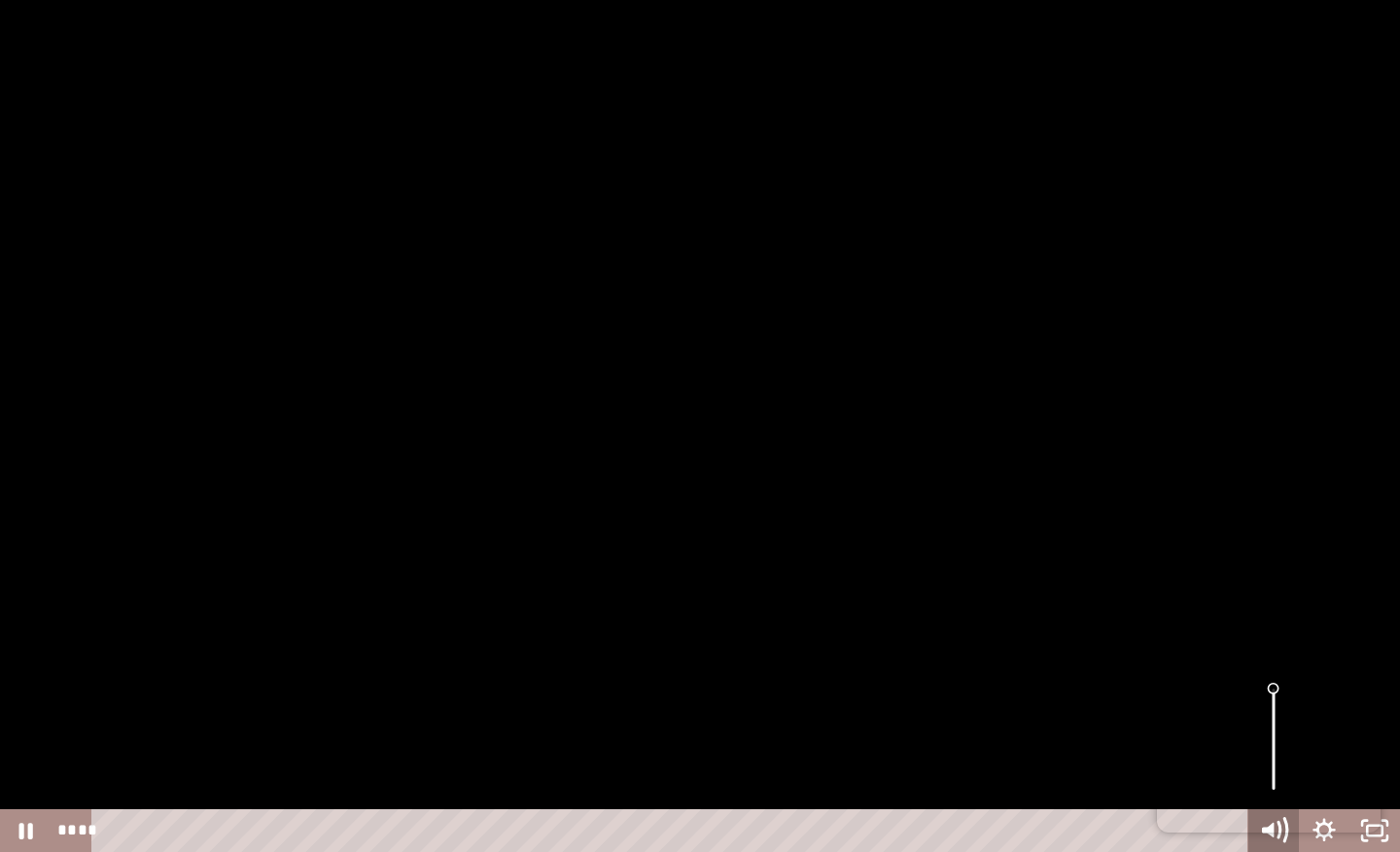 click 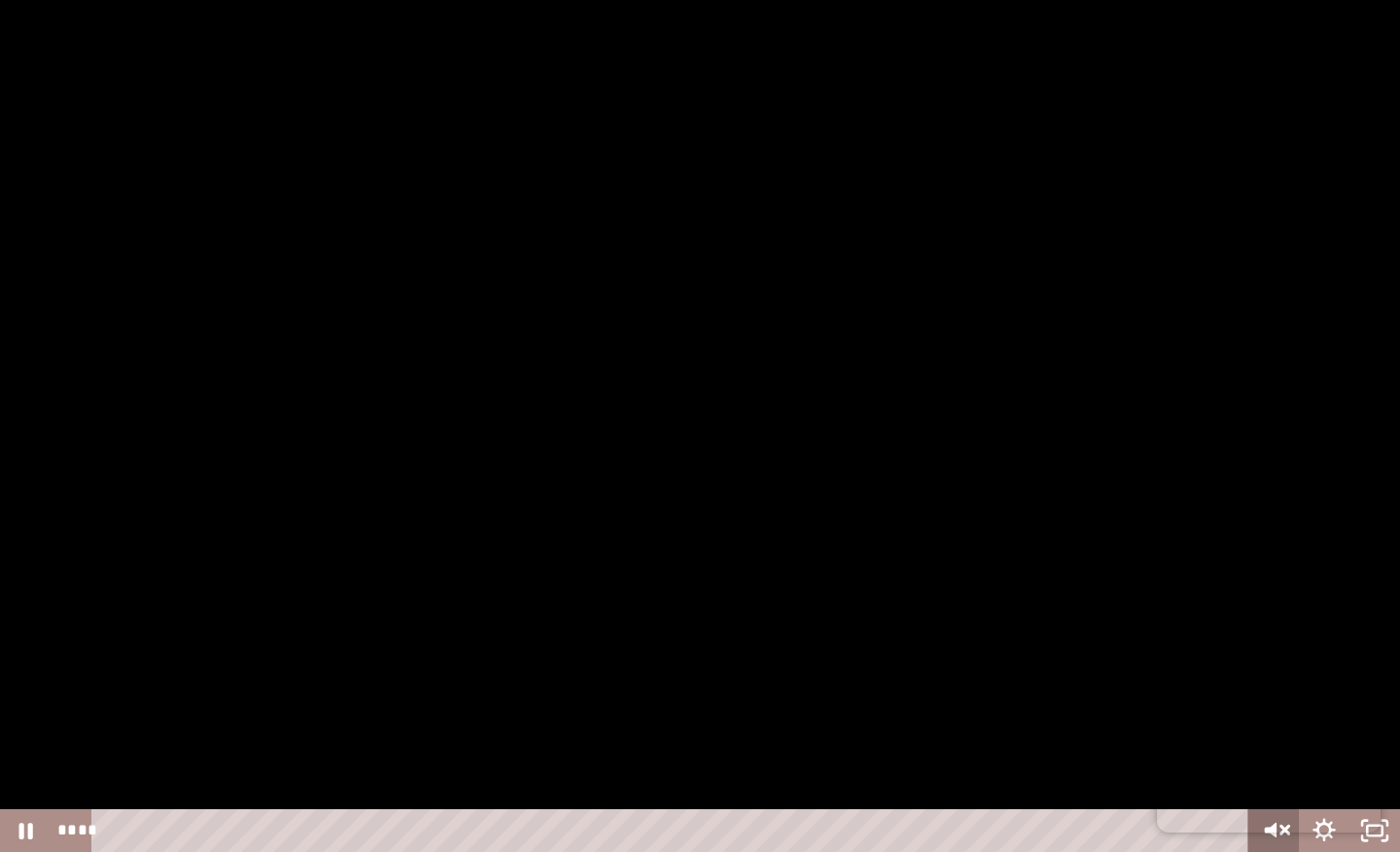 click 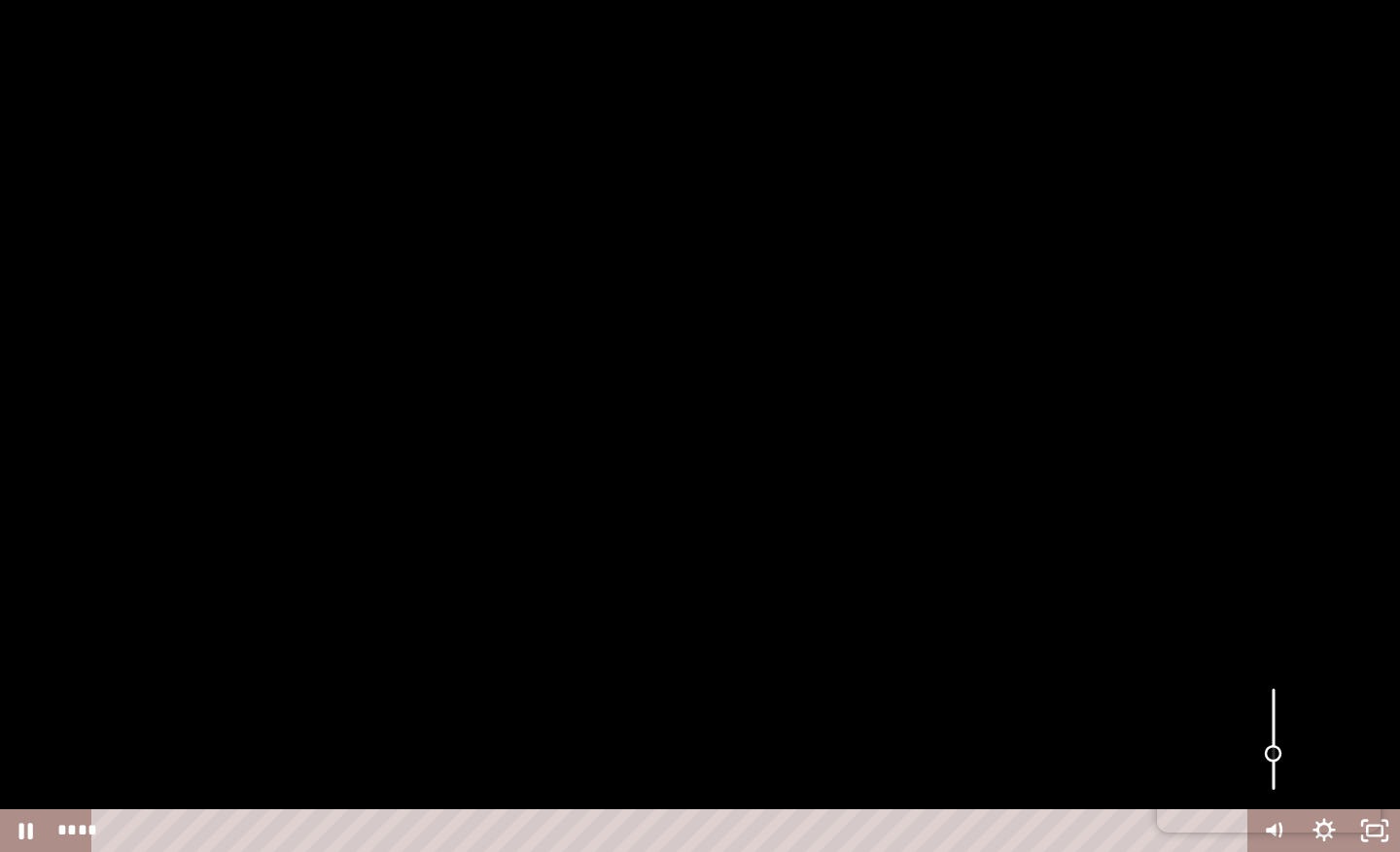 drag, startPoint x: 1277, startPoint y: 688, endPoint x: 1280, endPoint y: 754, distance: 66.068147 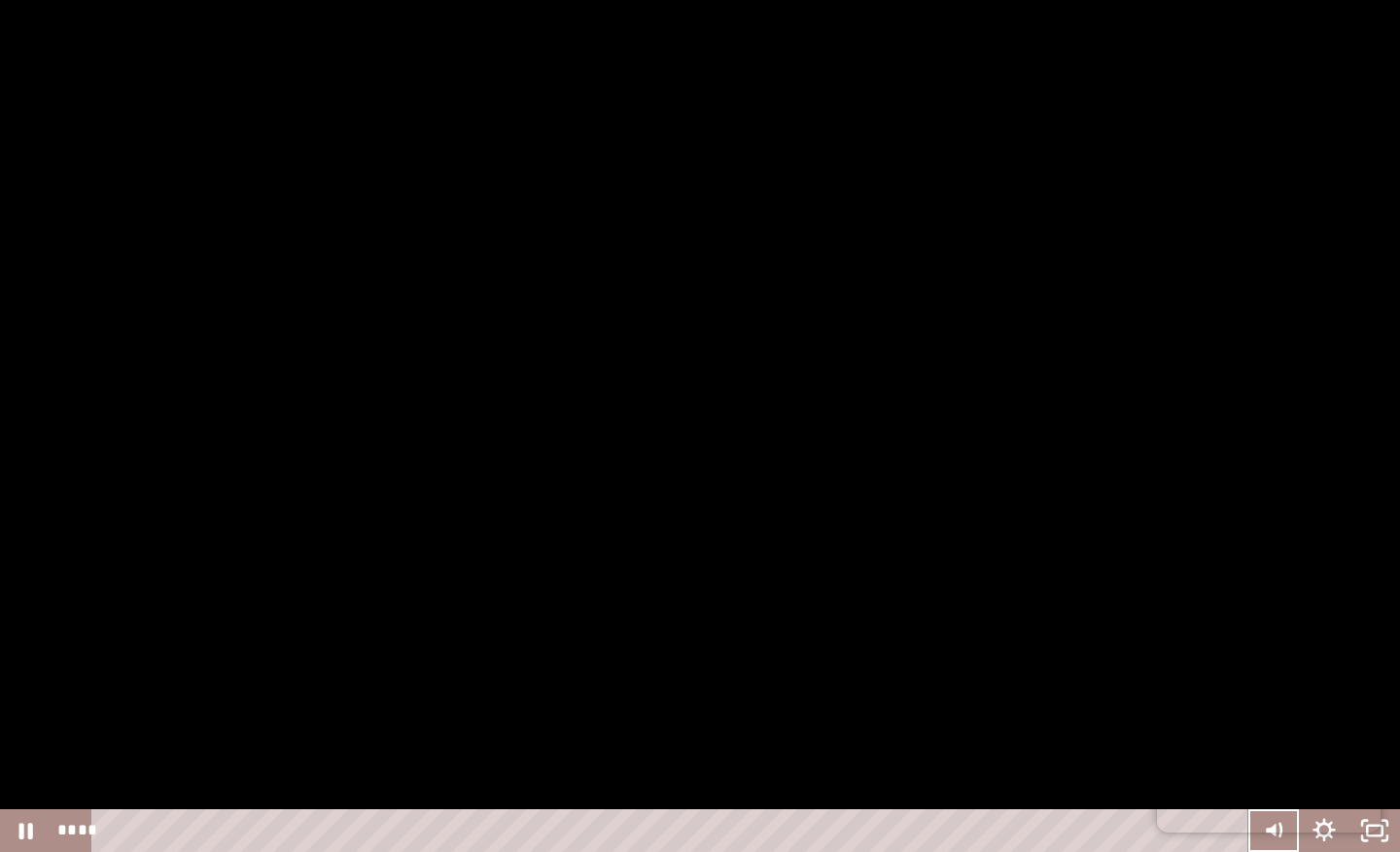 click at bounding box center (700, 426) 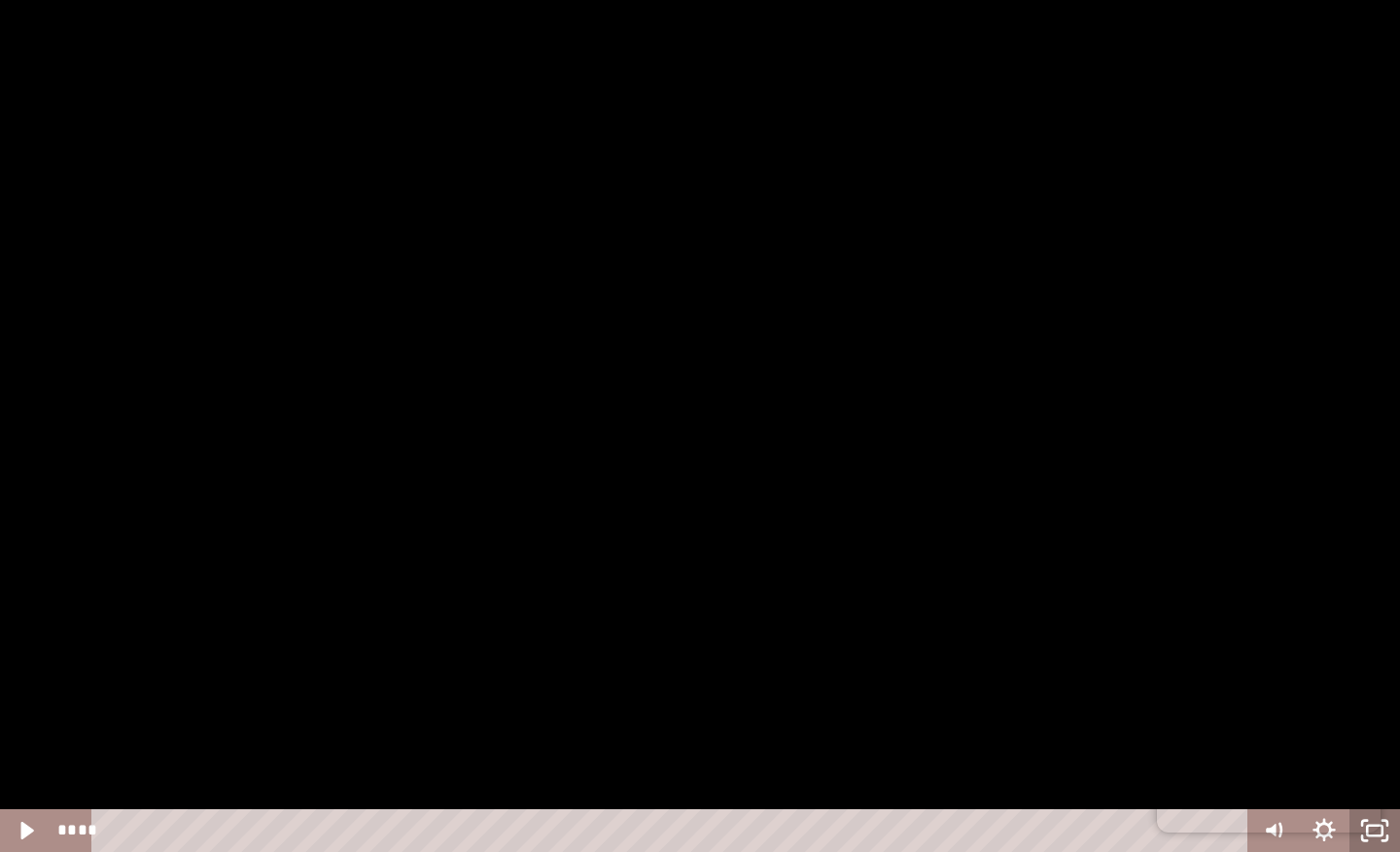 click 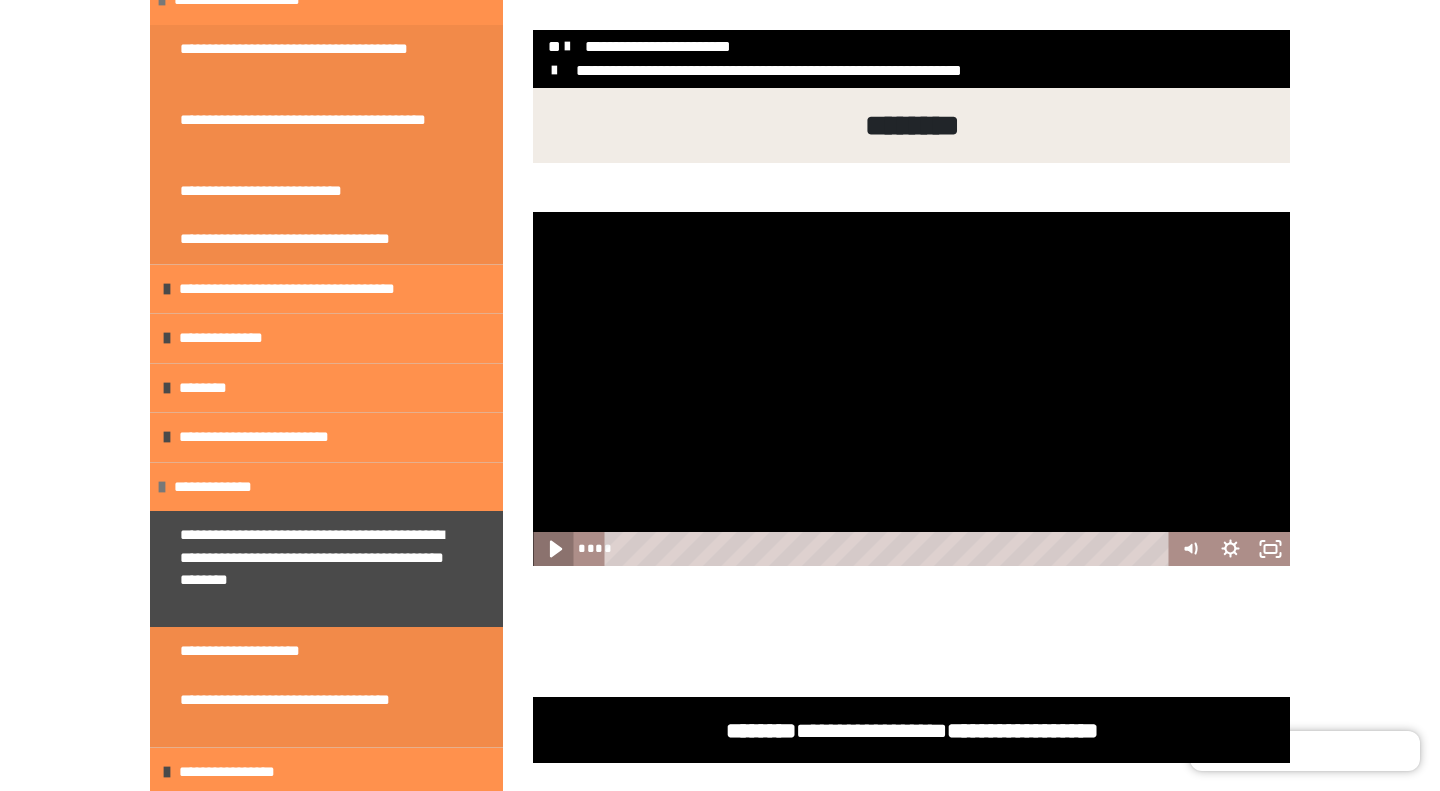 click 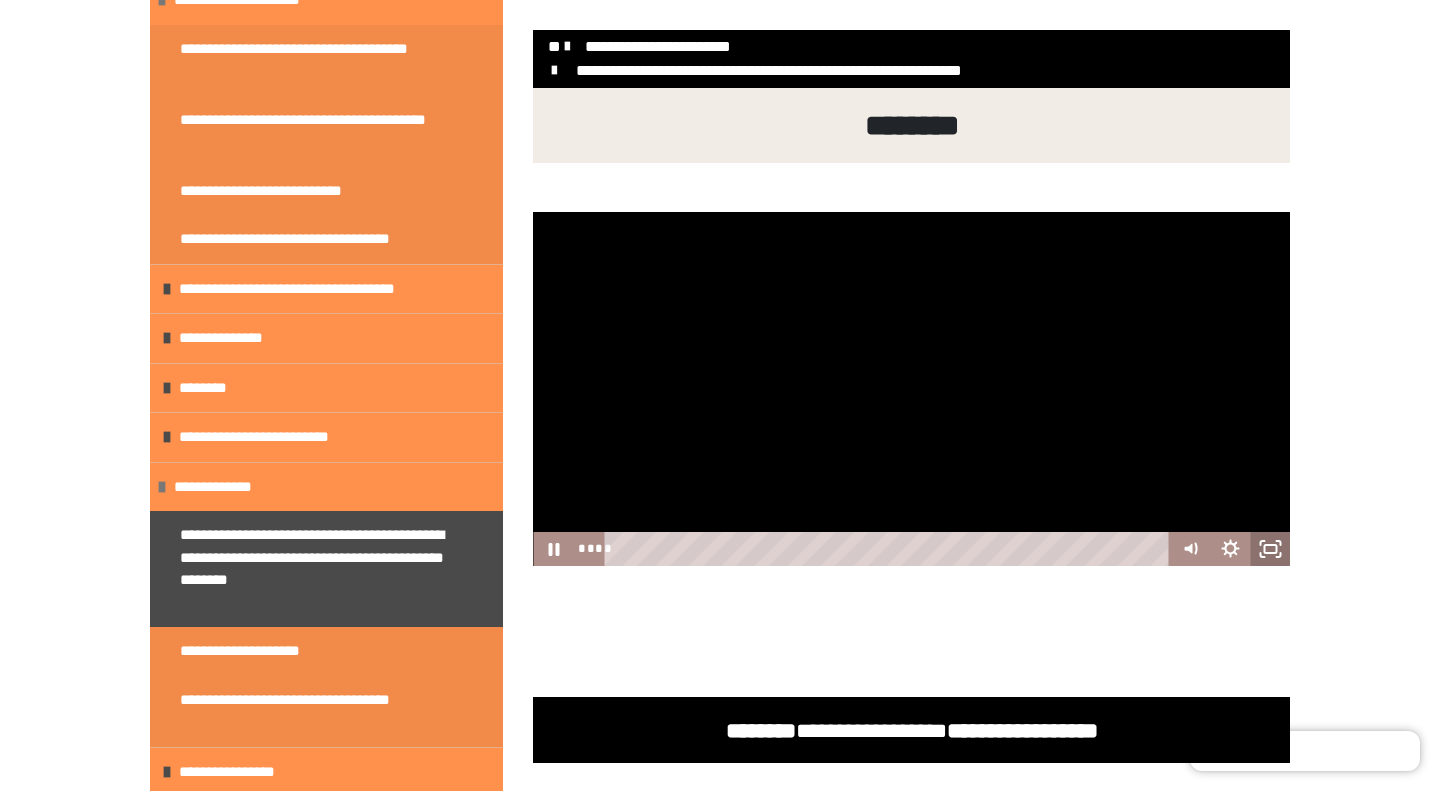click 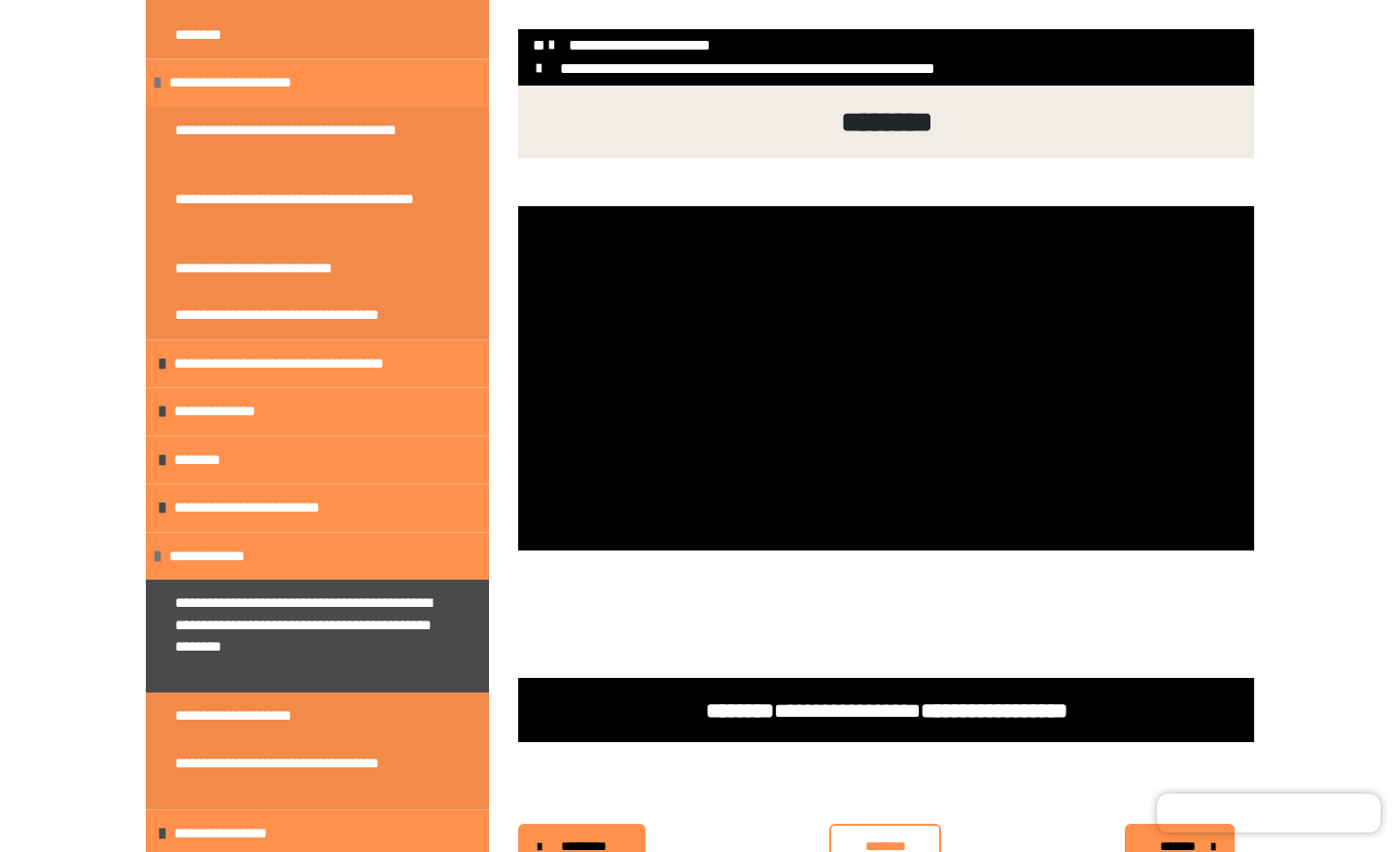 type 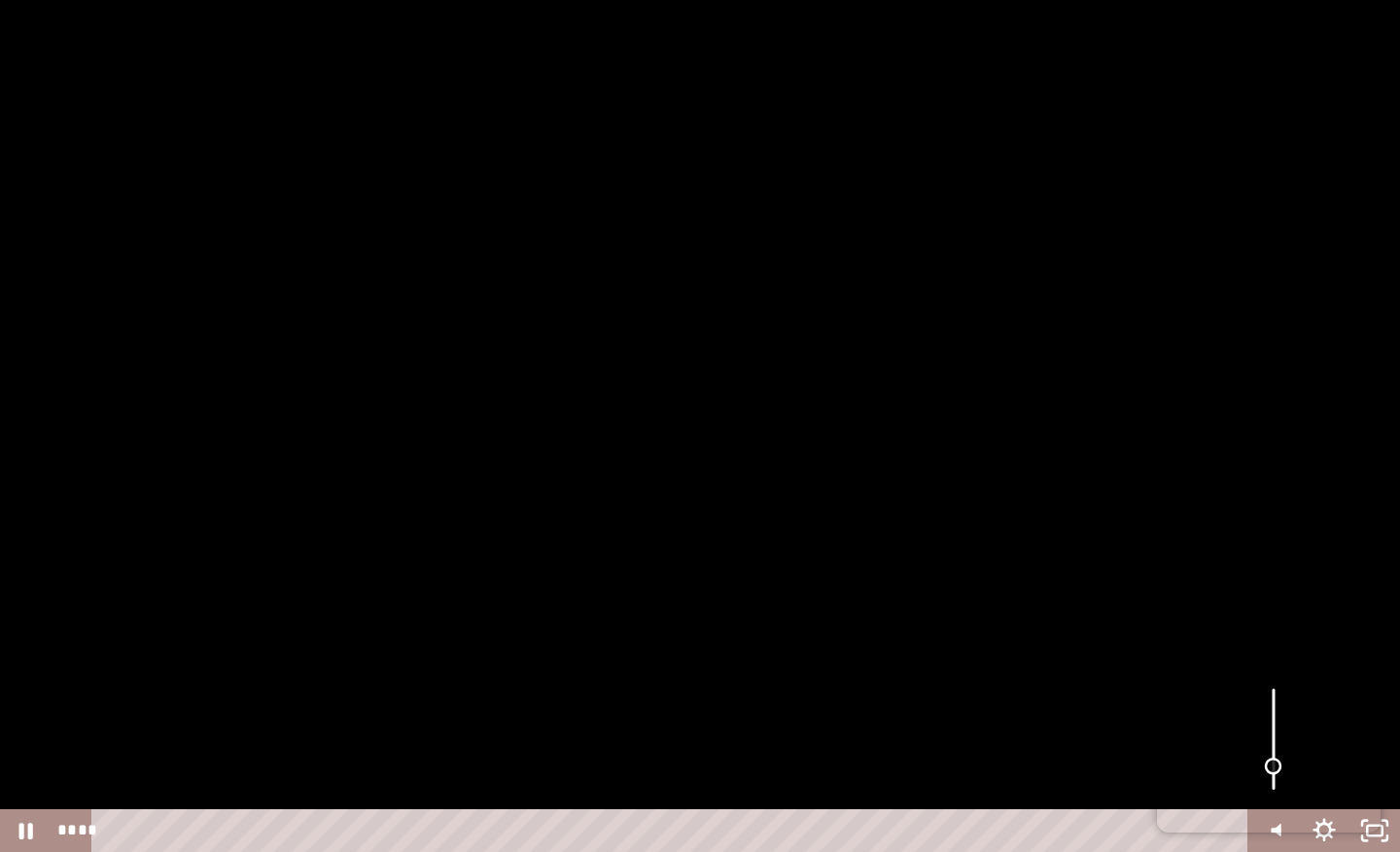 click at bounding box center [1274, 766] 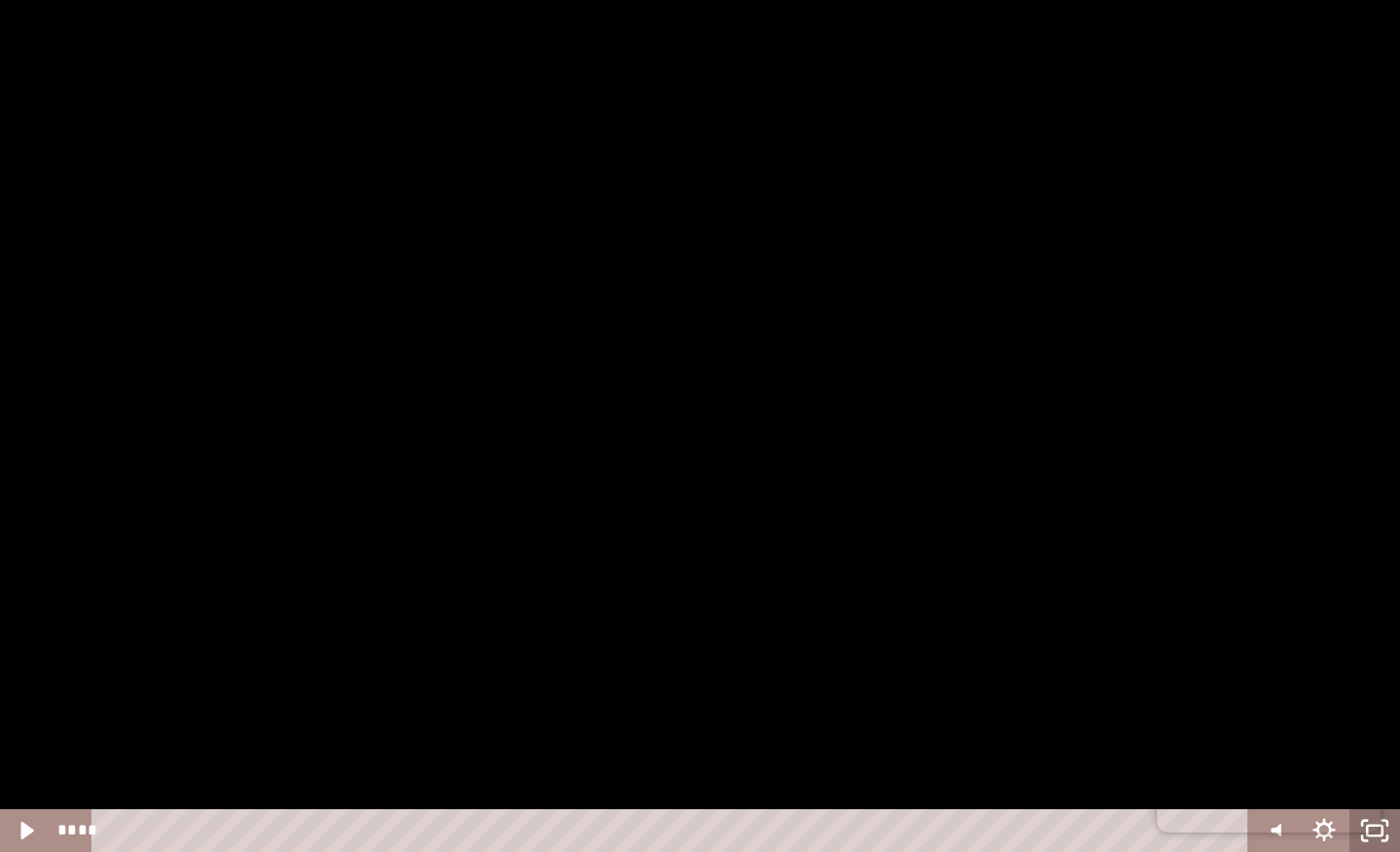 click 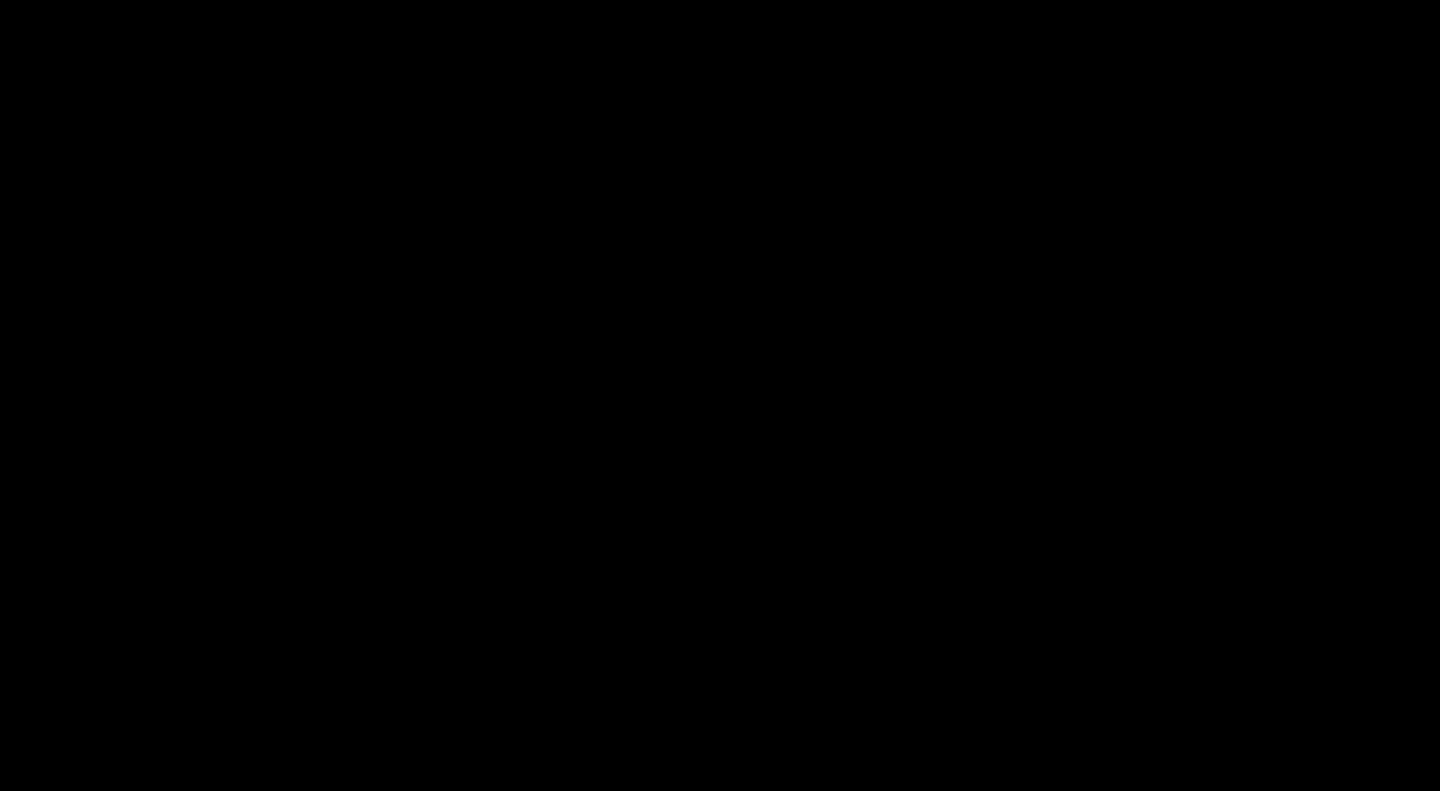 scroll, scrollTop: 535, scrollLeft: 0, axis: vertical 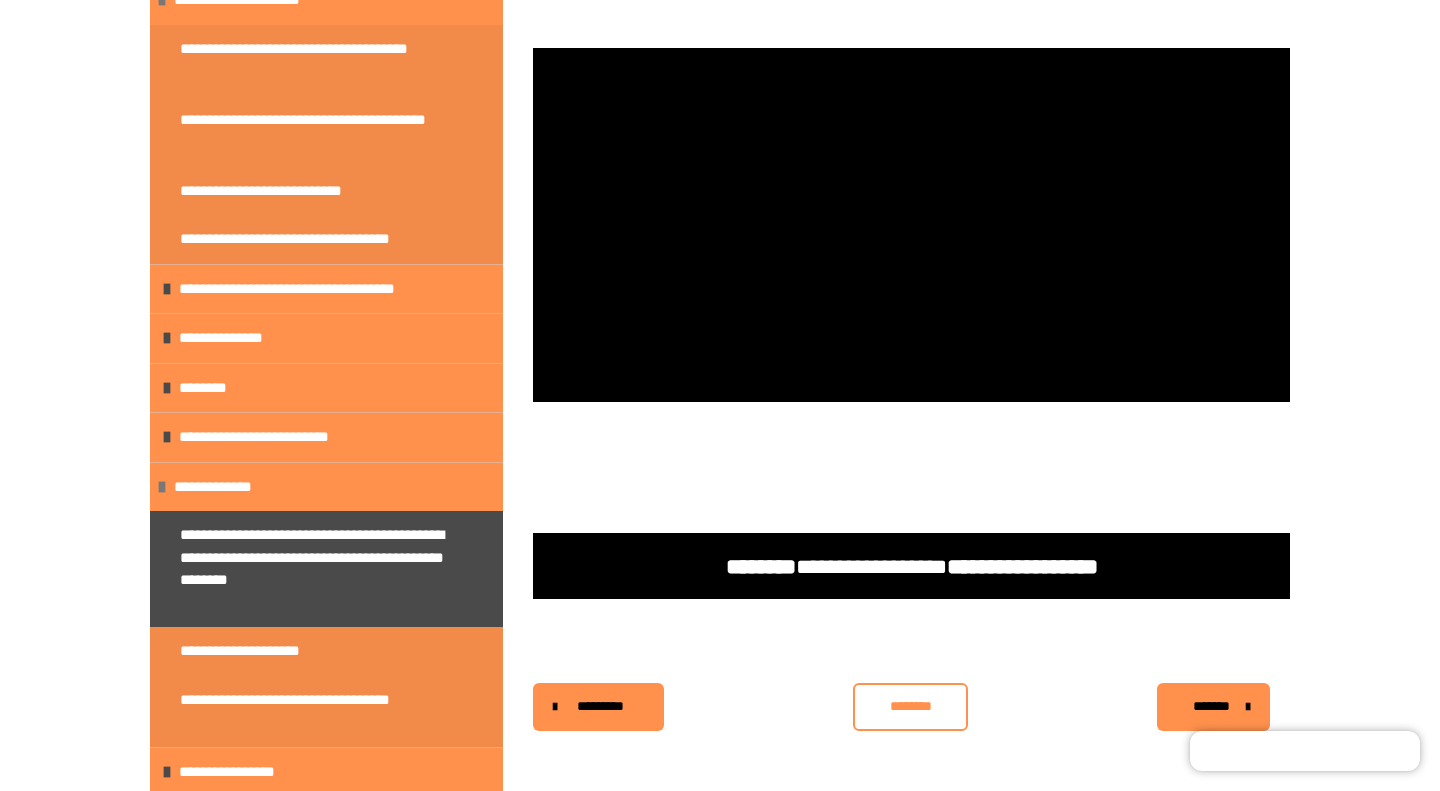 click on "********" at bounding box center [911, 706] 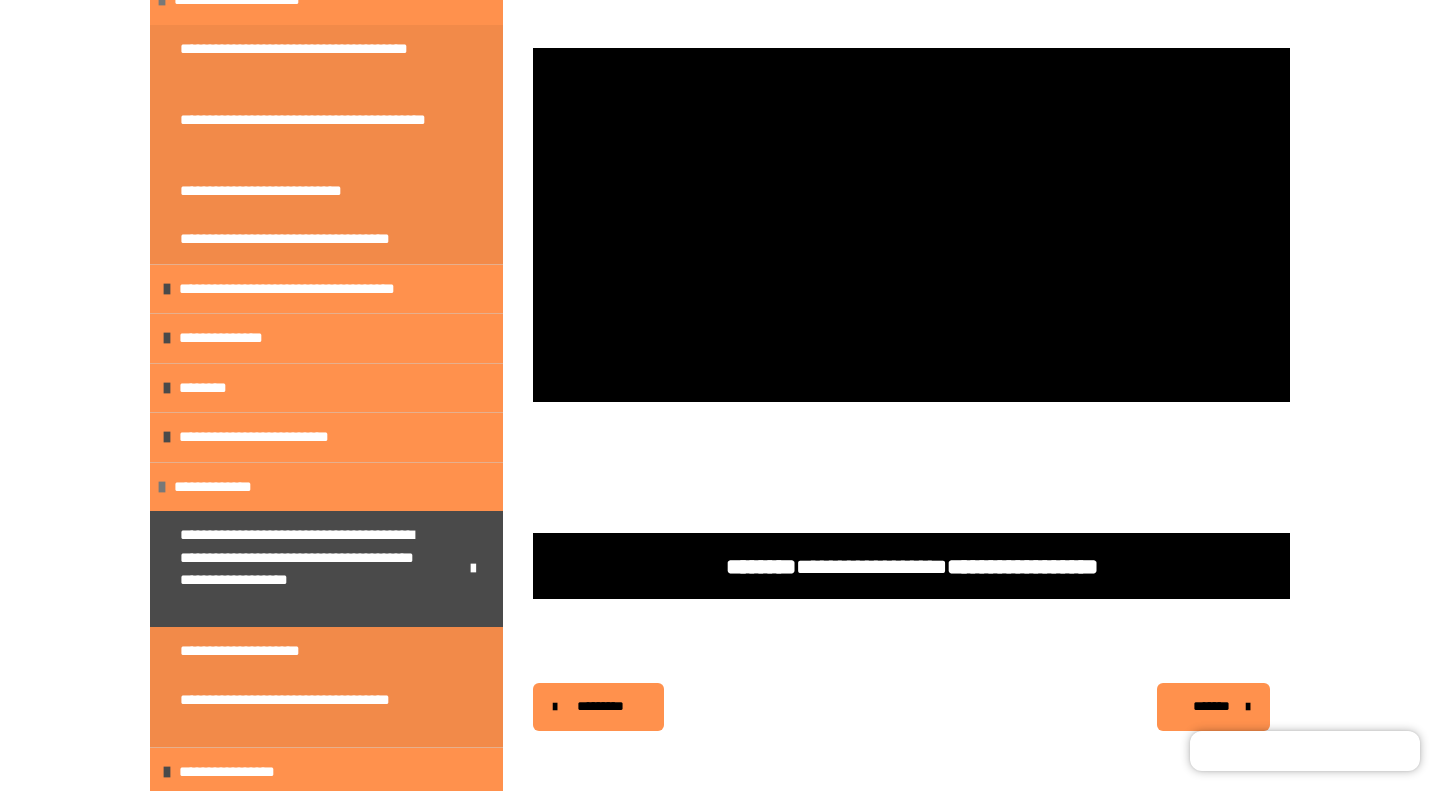 click on "*******" at bounding box center [1211, 706] 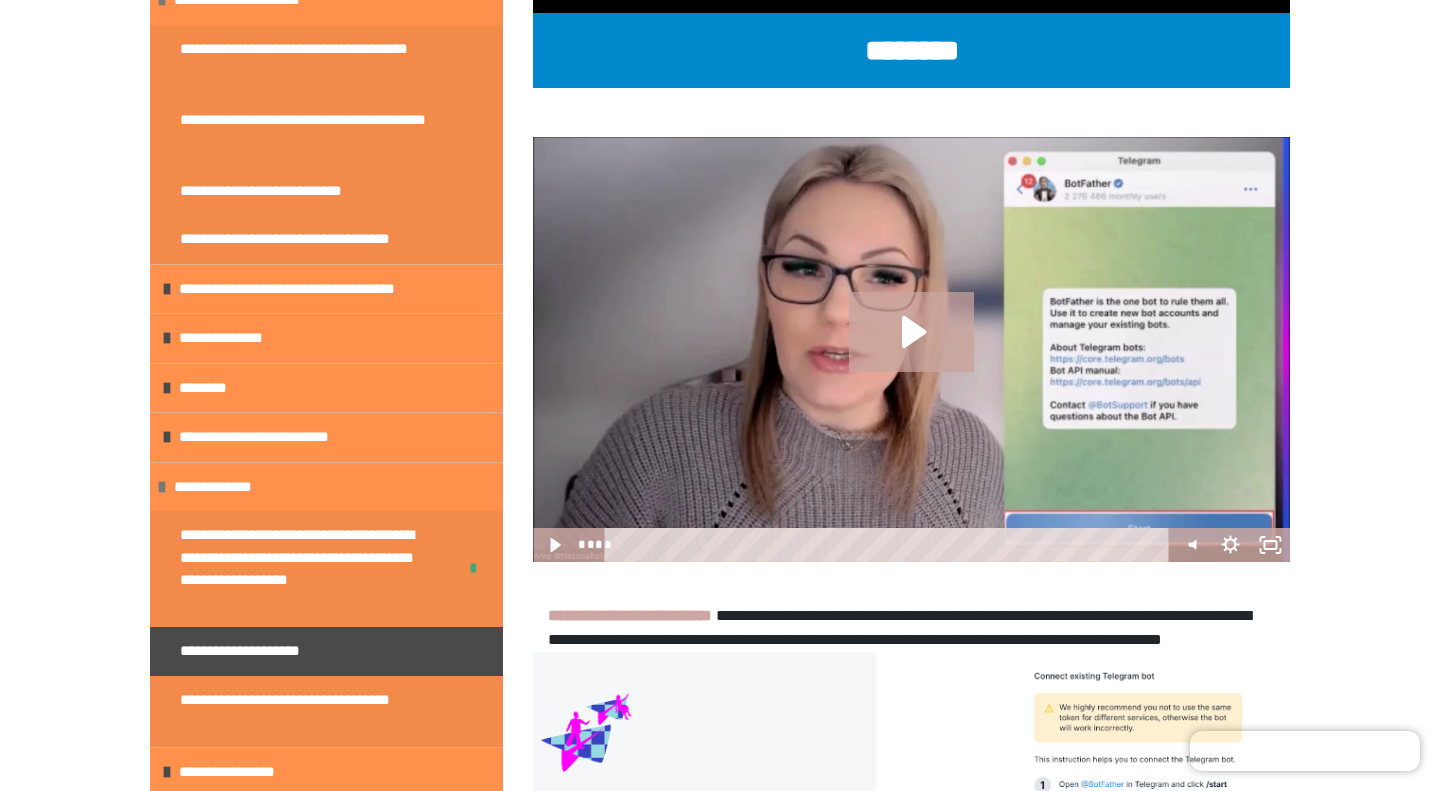 scroll, scrollTop: 450, scrollLeft: 0, axis: vertical 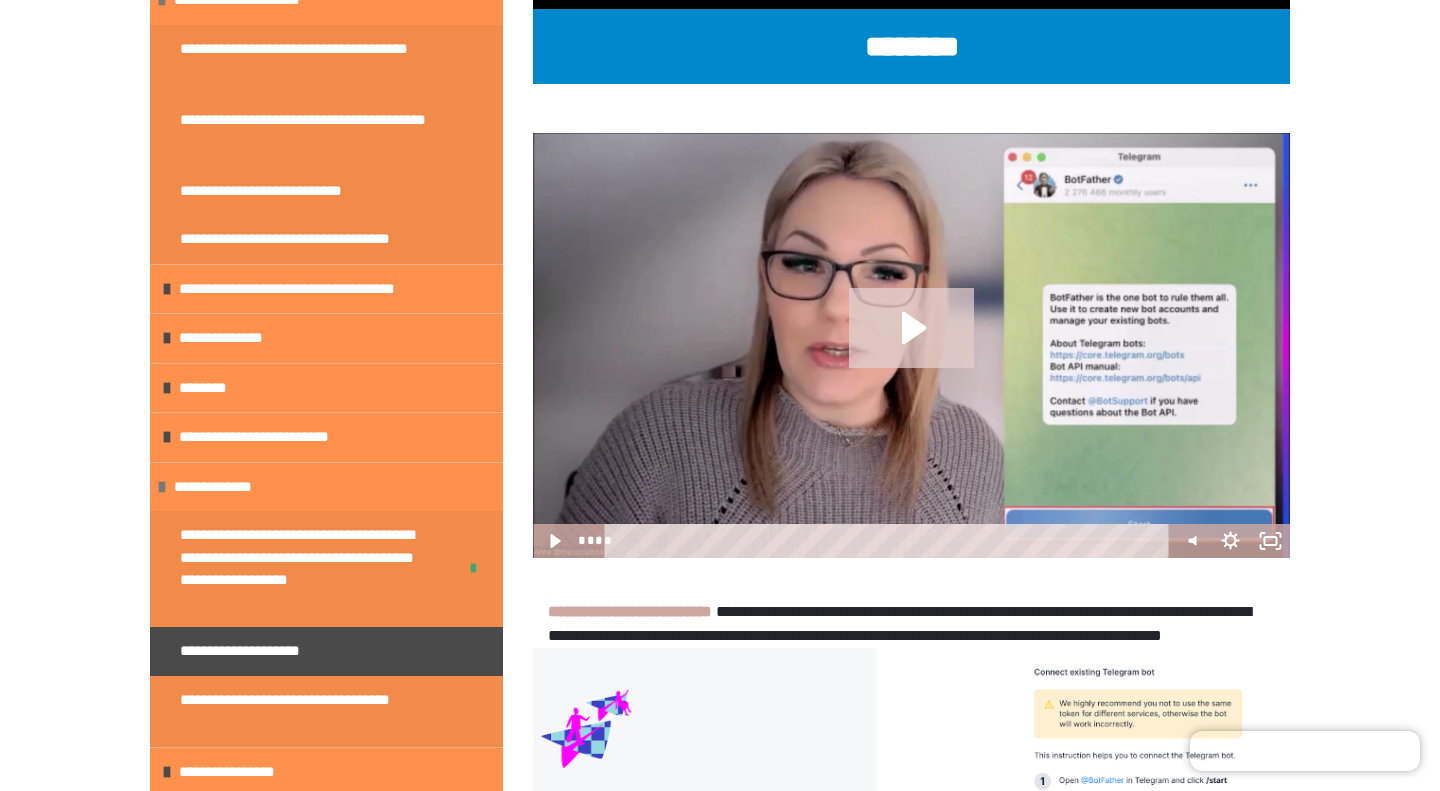 click 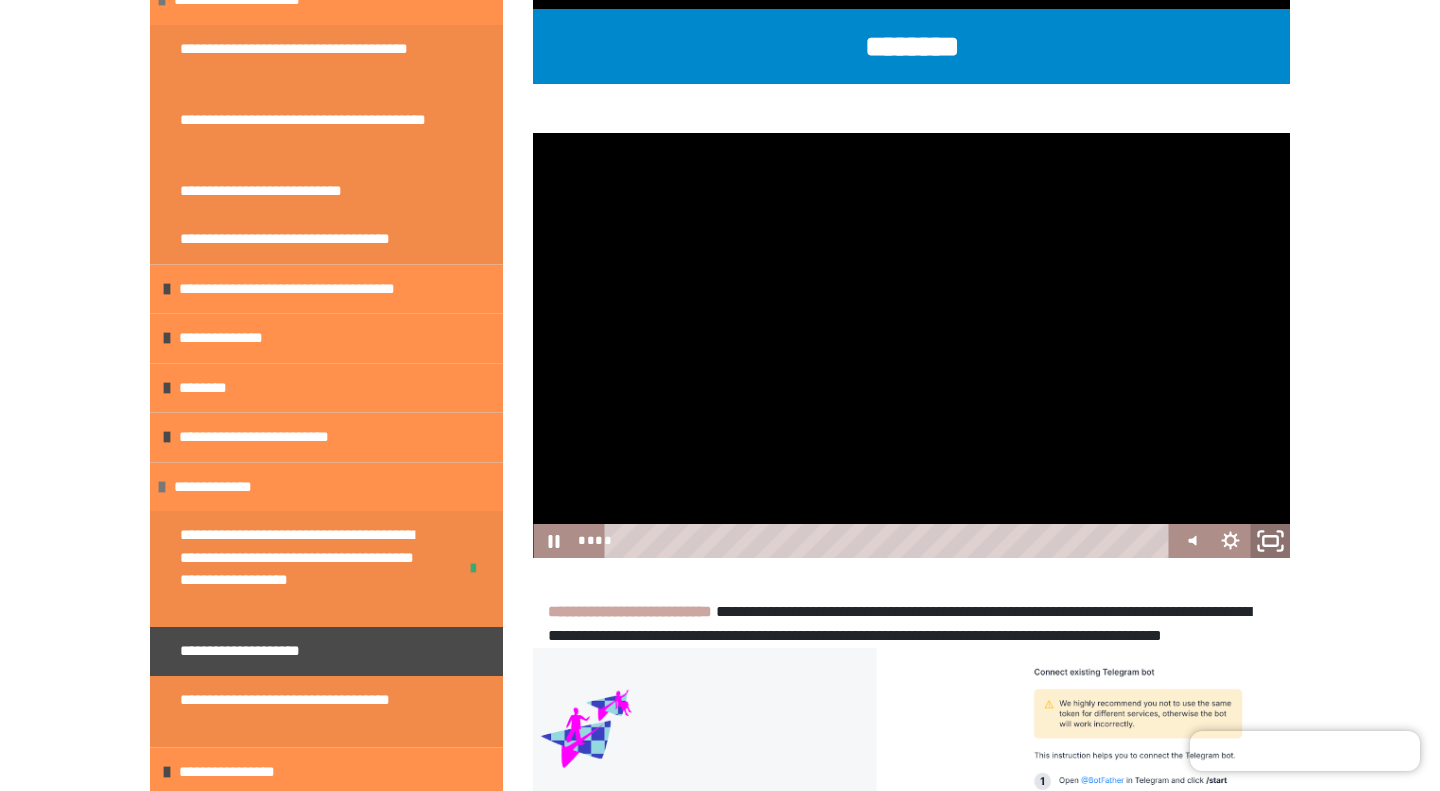 click 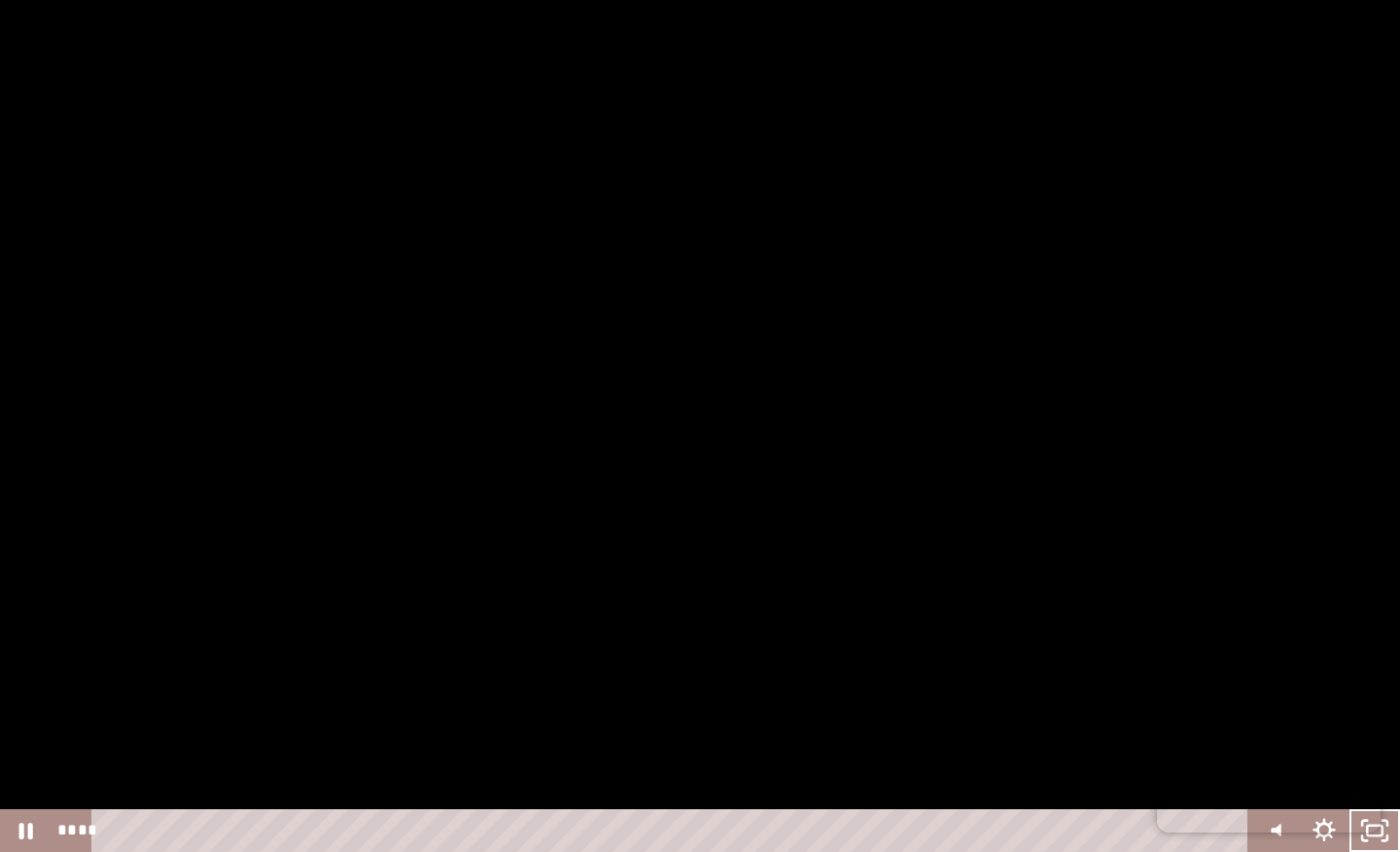 click at bounding box center [700, 426] 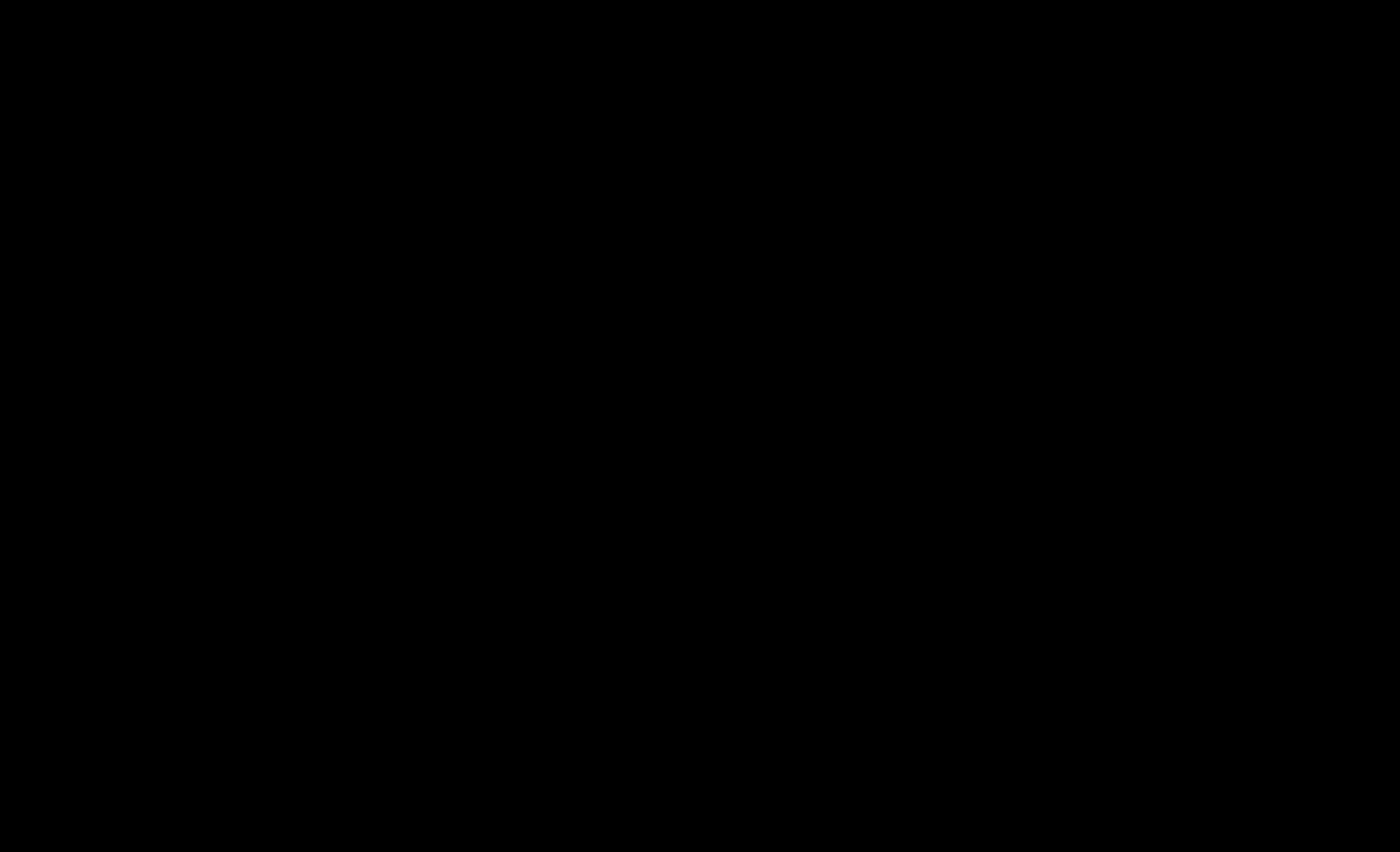 click at bounding box center (700, 426) 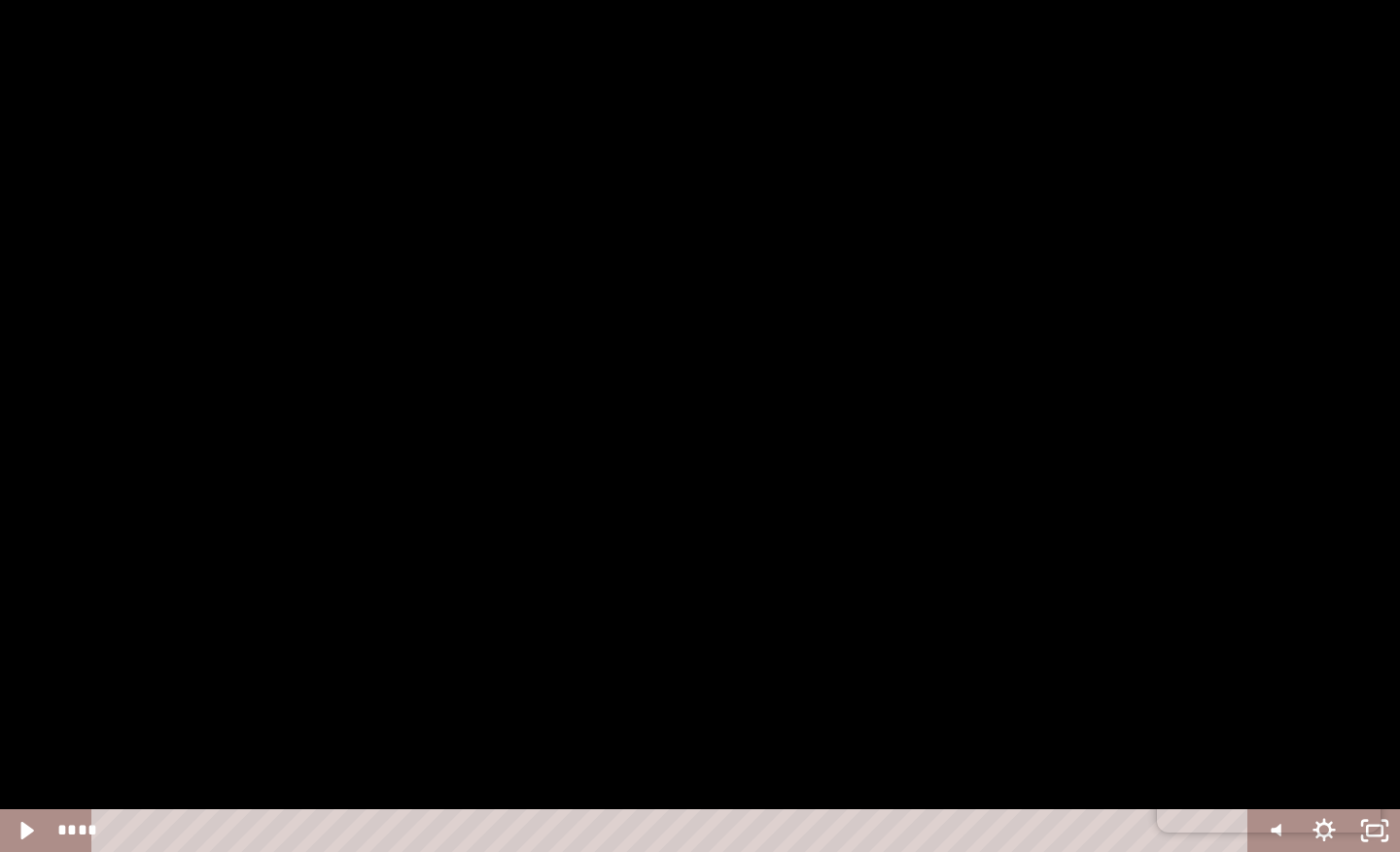 click at bounding box center (700, 426) 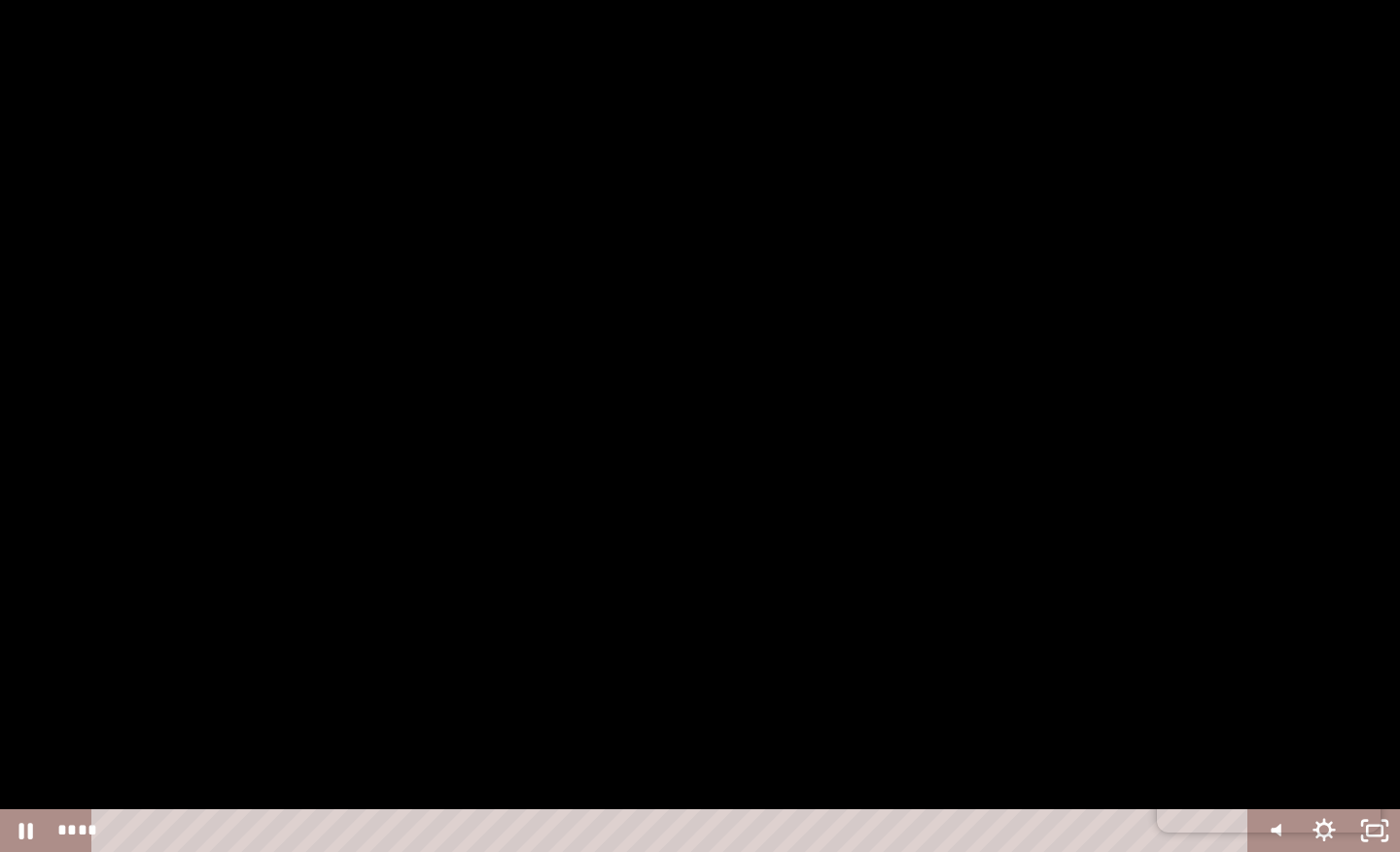 click at bounding box center [700, 426] 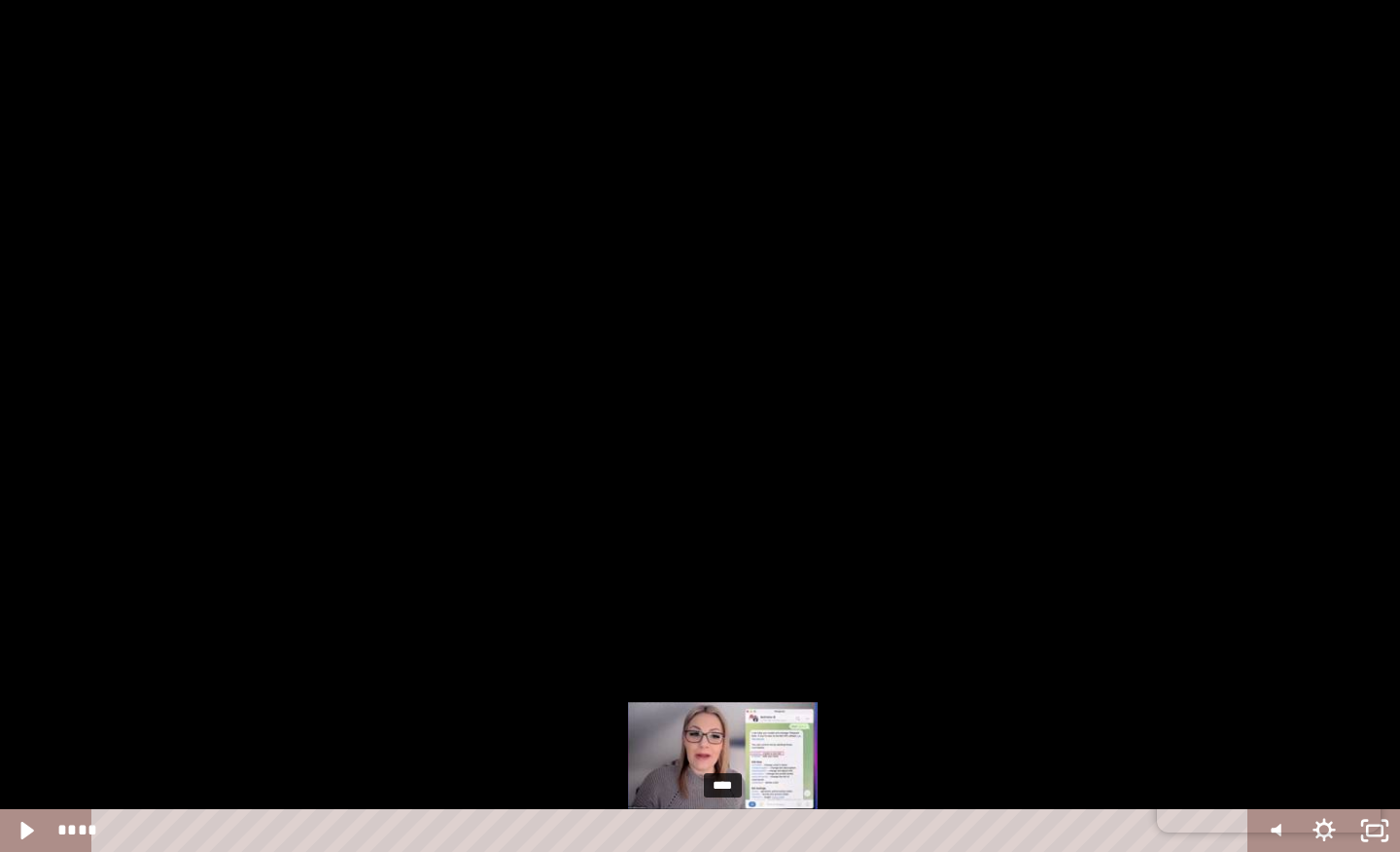 click on "****" at bounding box center (673, 831) 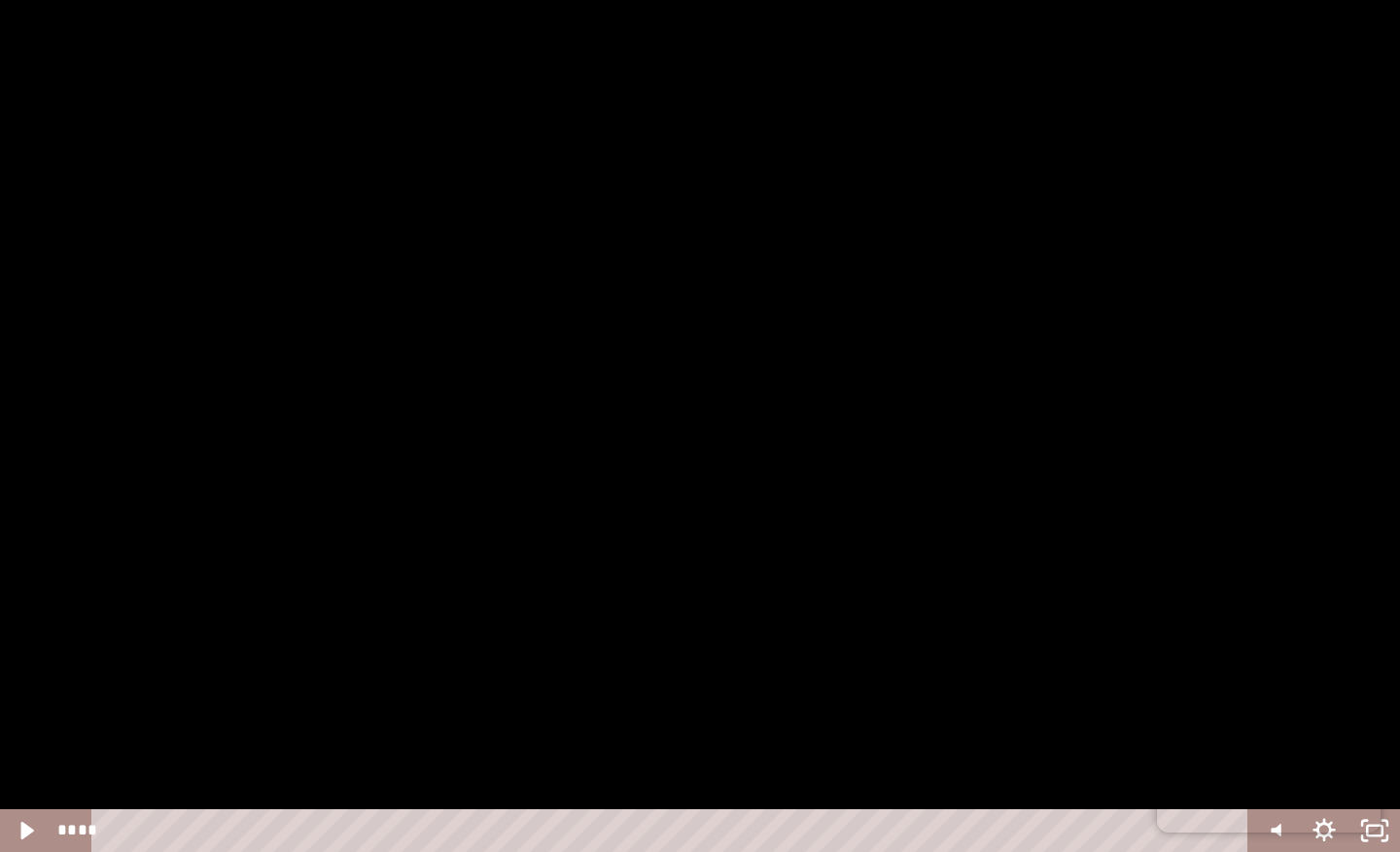 click at bounding box center (700, 426) 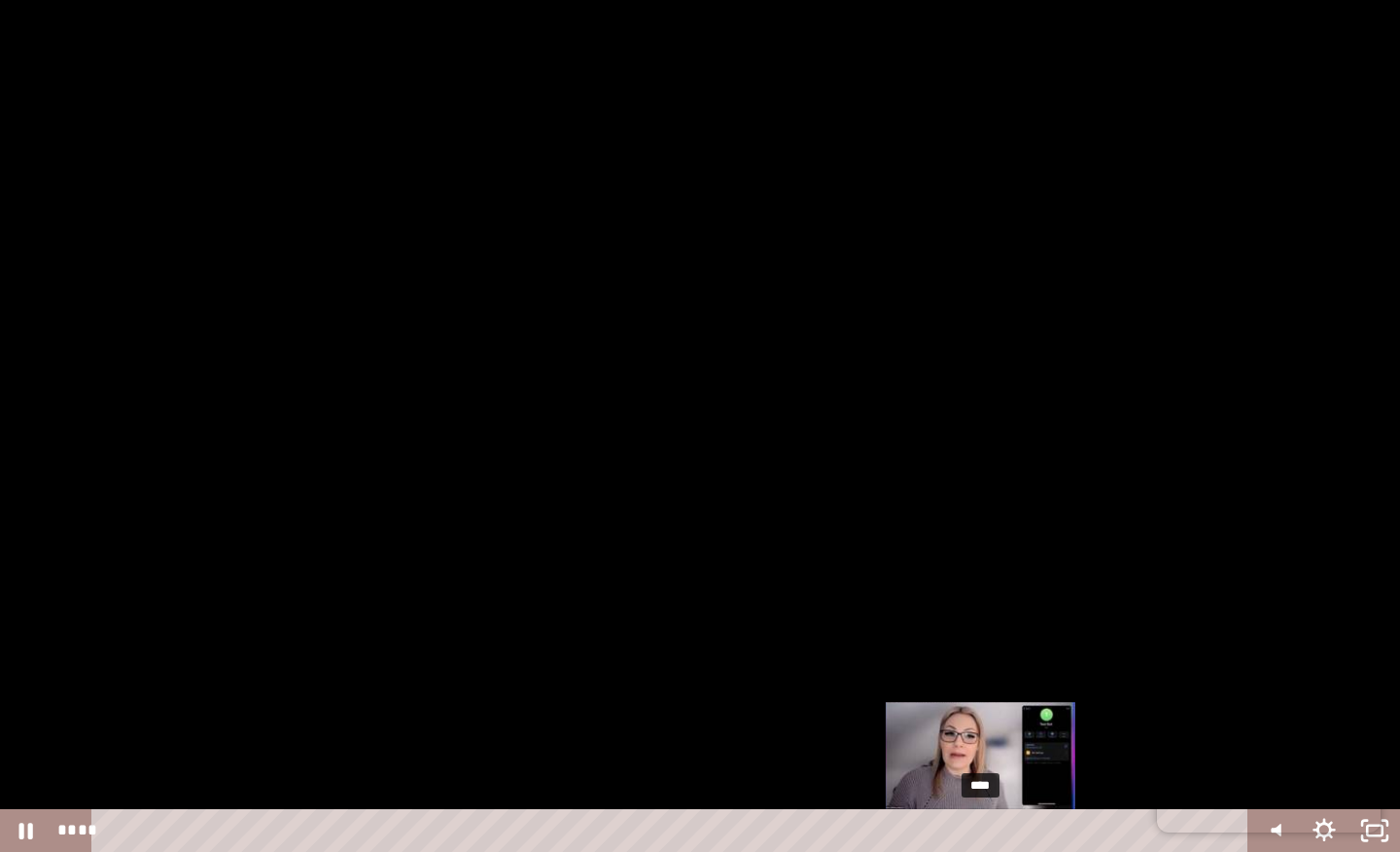 click on "****" at bounding box center [673, 831] 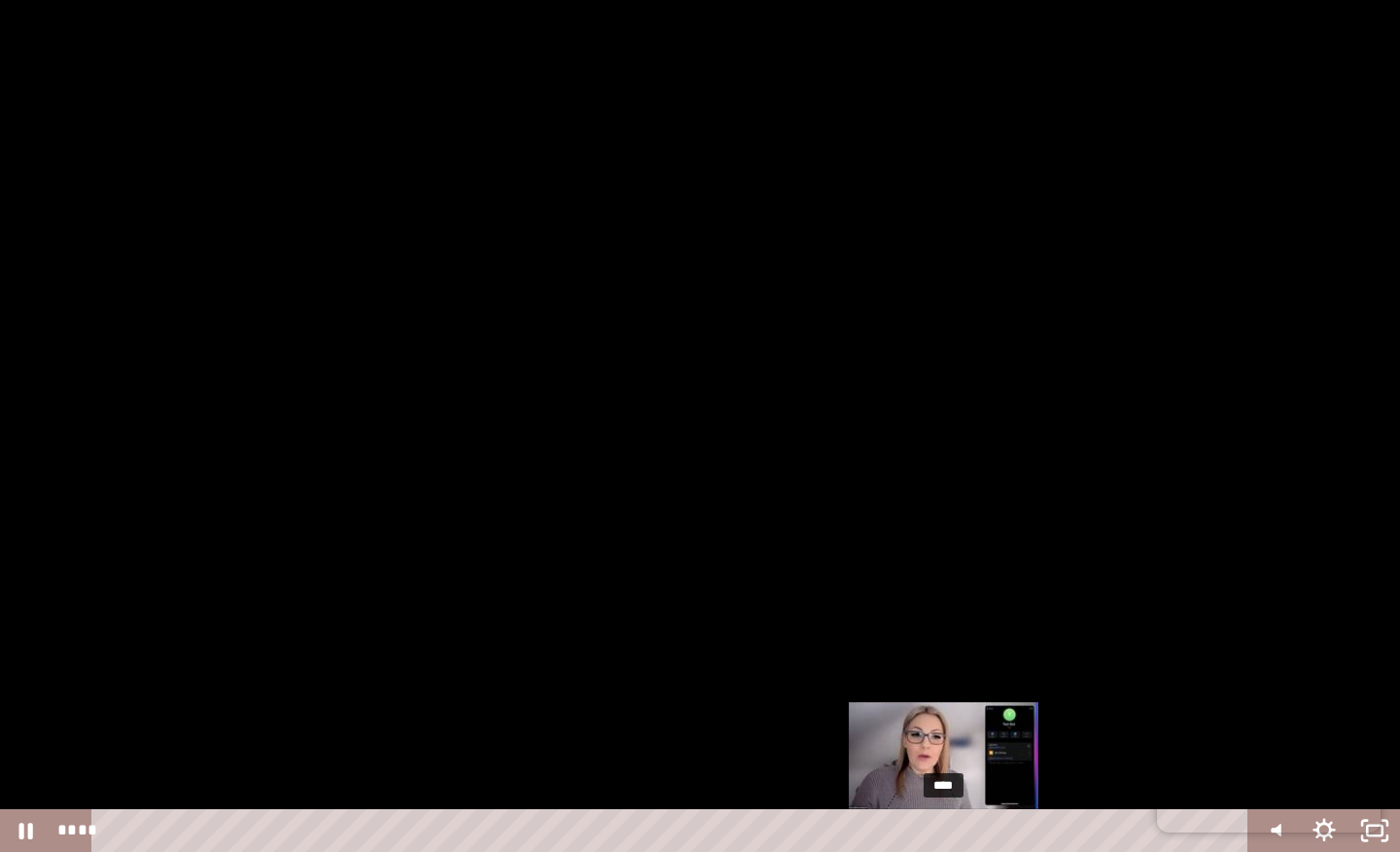 click on "****" at bounding box center [673, 831] 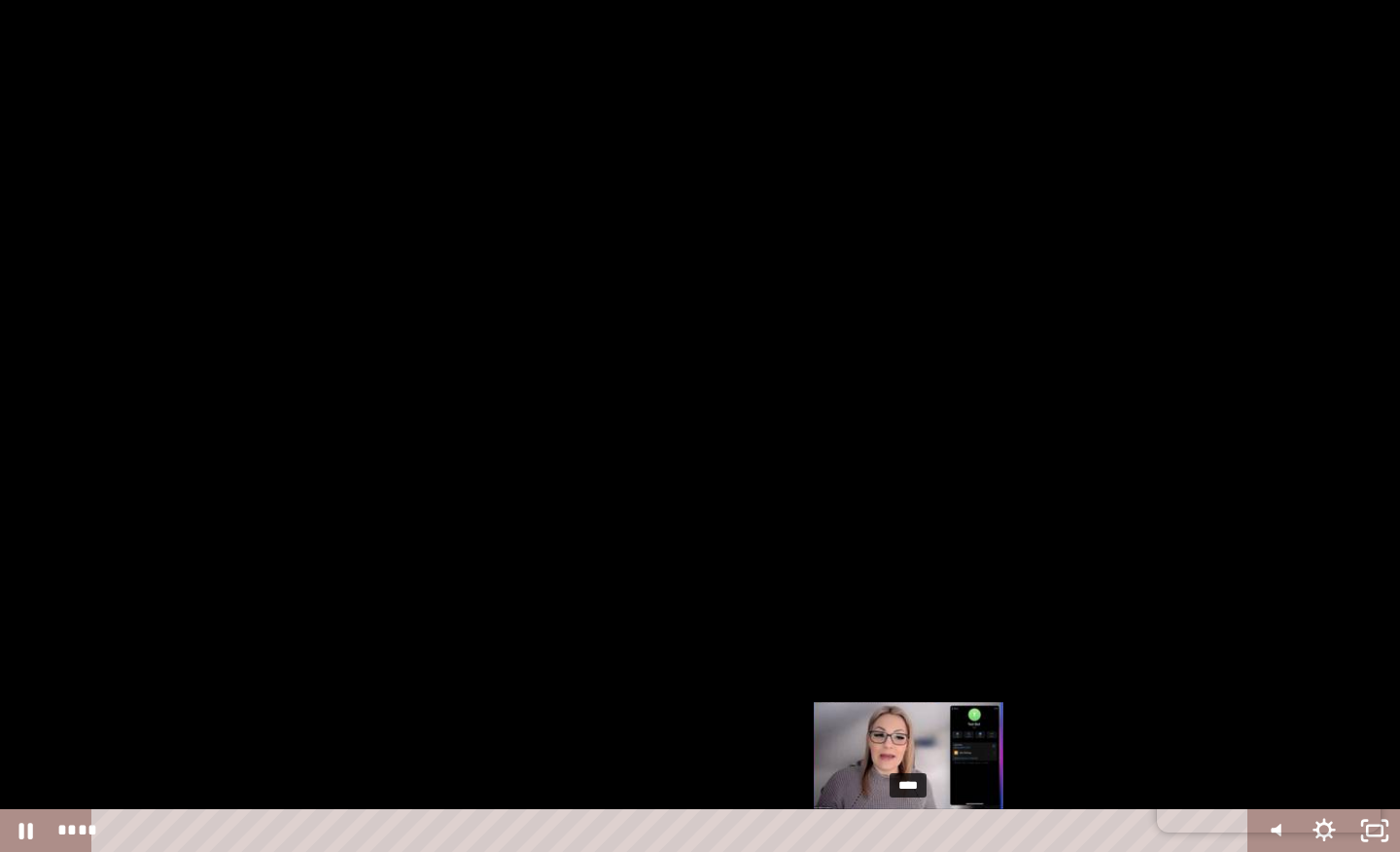 click on "****" at bounding box center (673, 831) 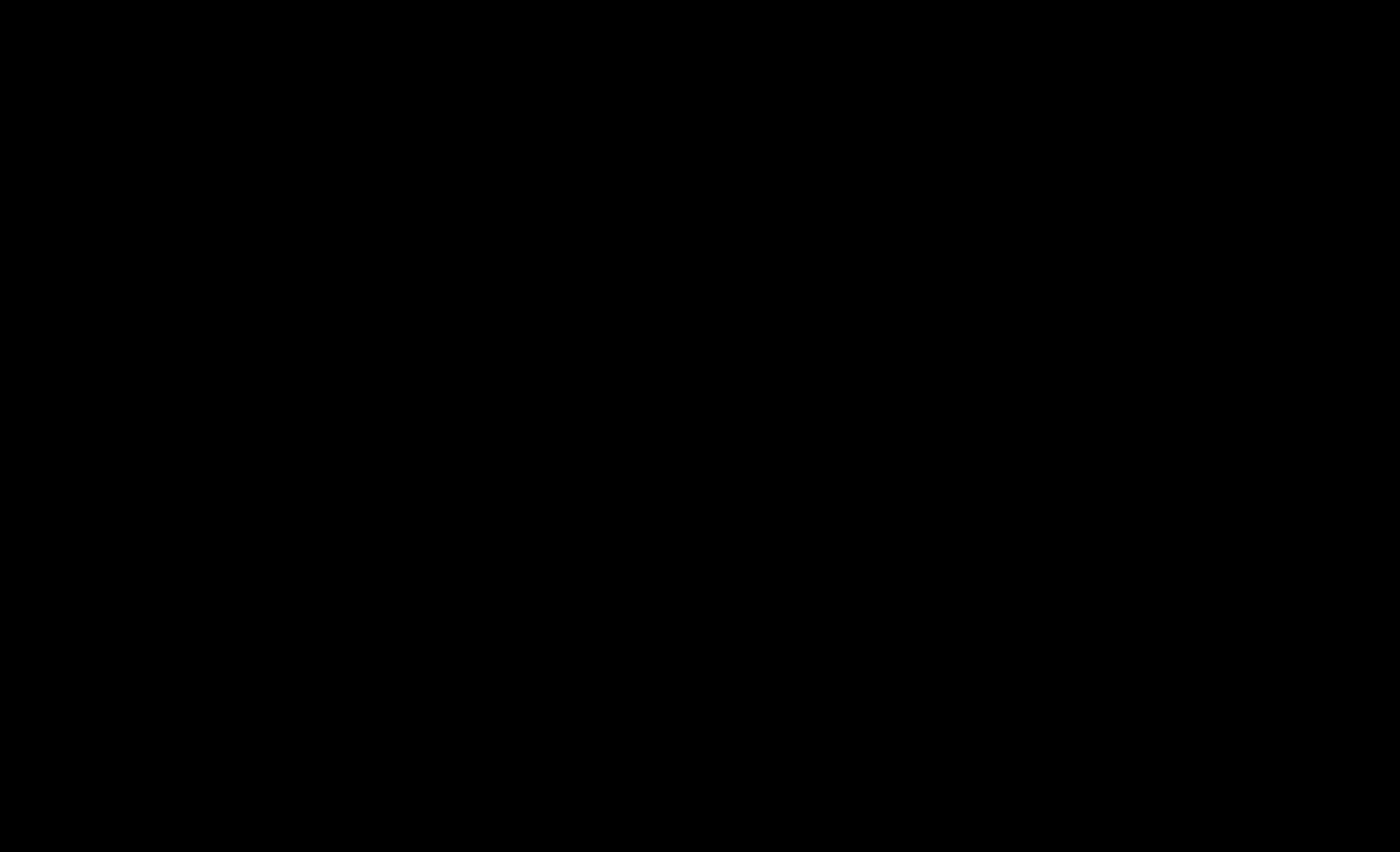 click at bounding box center [700, 426] 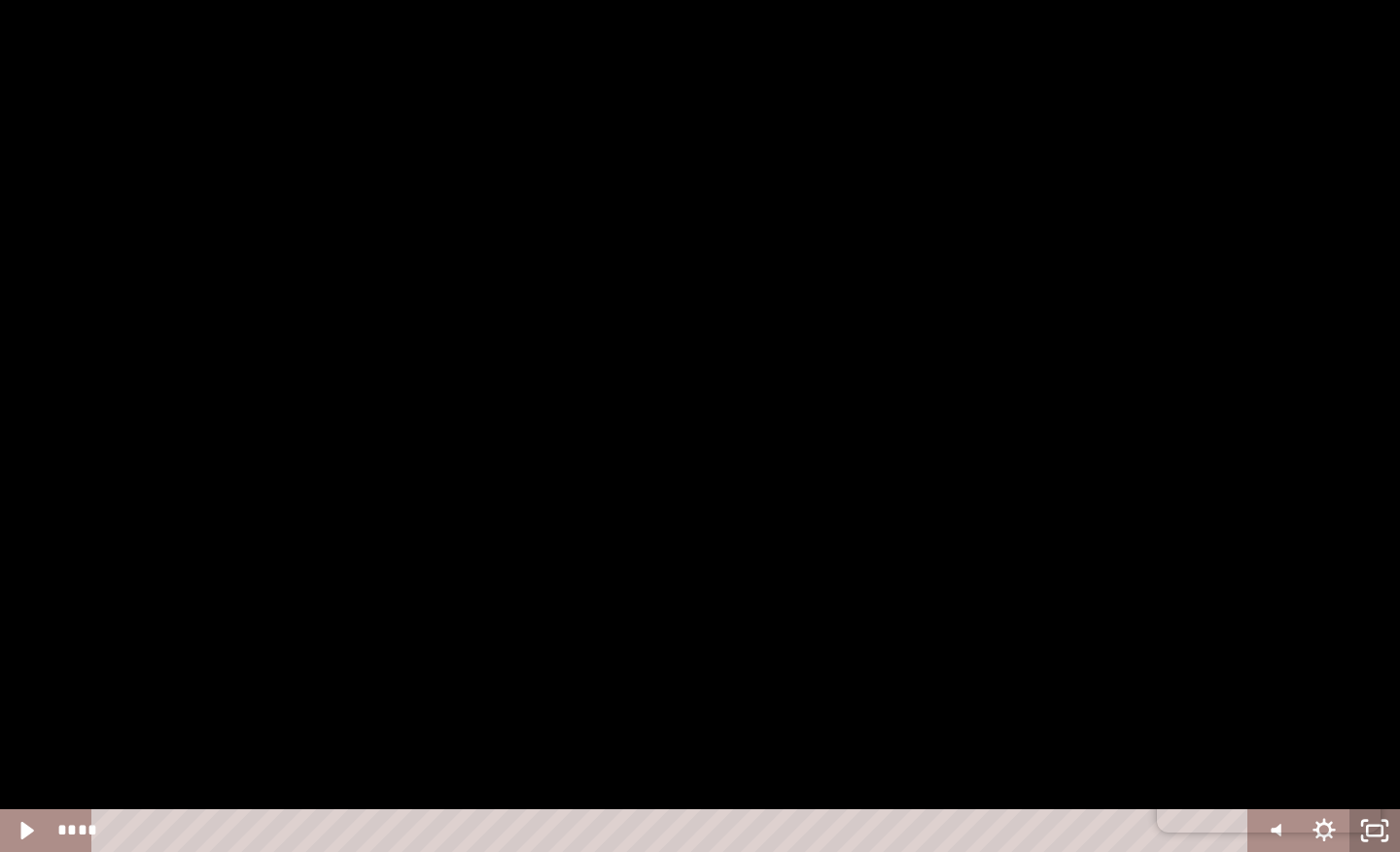 click 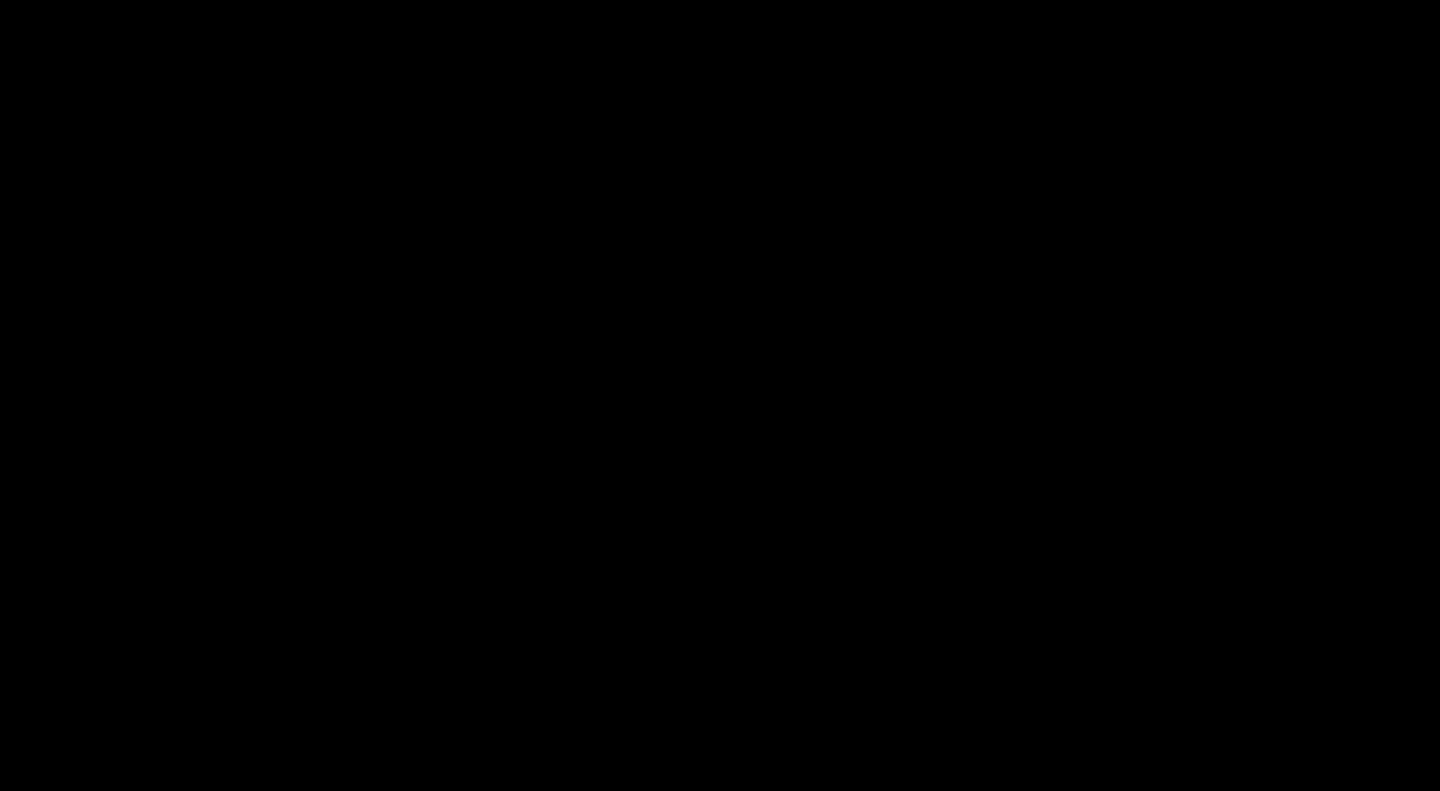 scroll, scrollTop: 296, scrollLeft: 0, axis: vertical 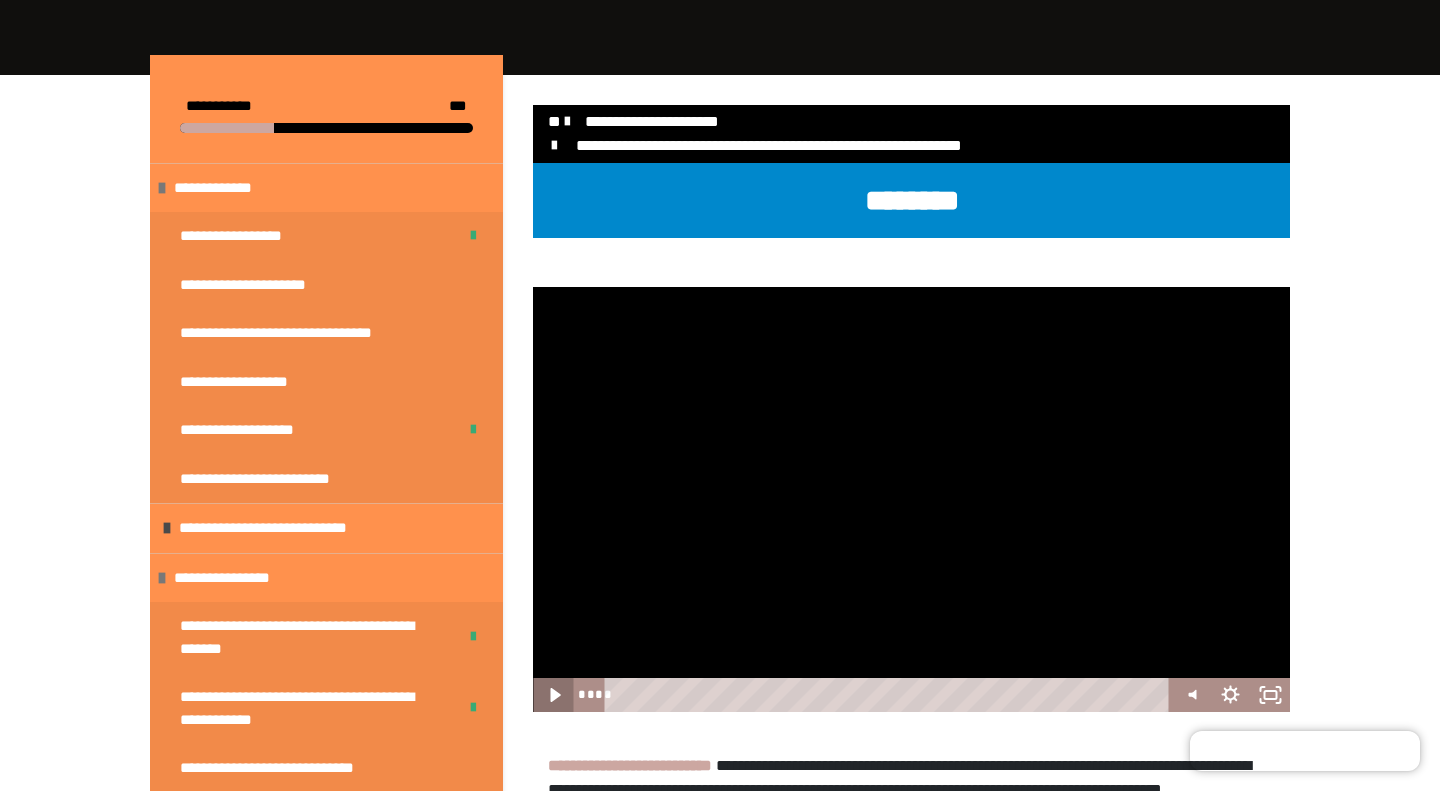 click 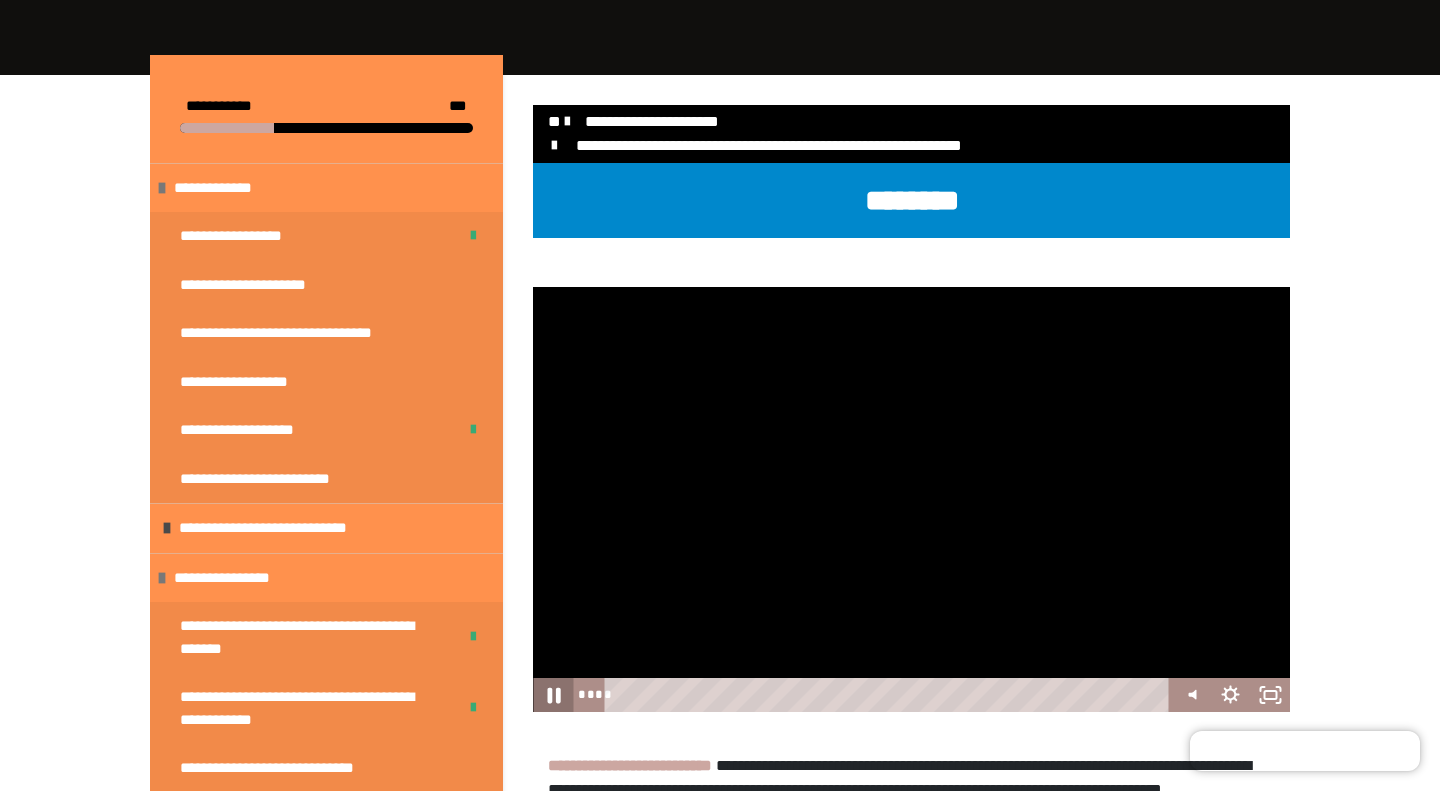 click 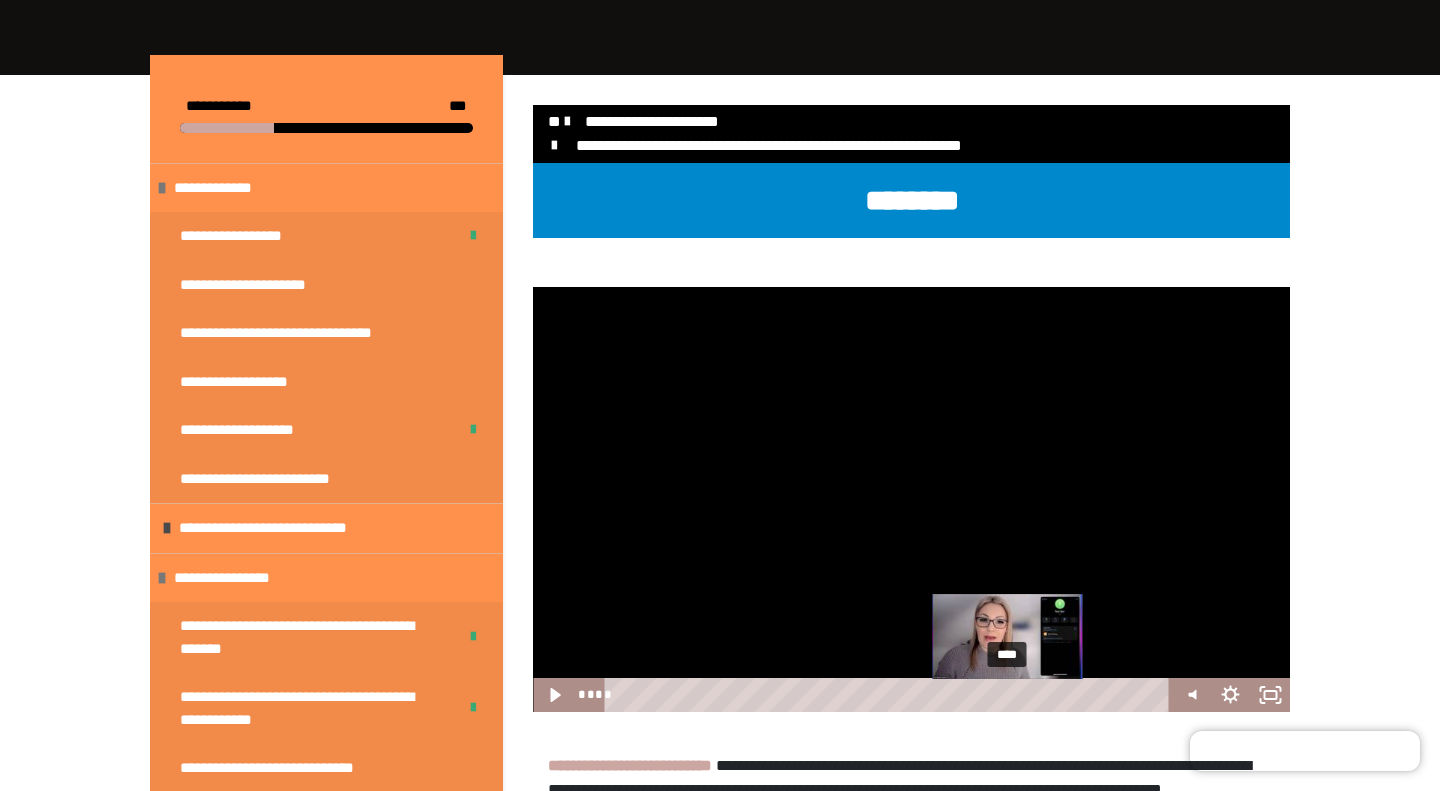 click on "****" at bounding box center (890, 695) 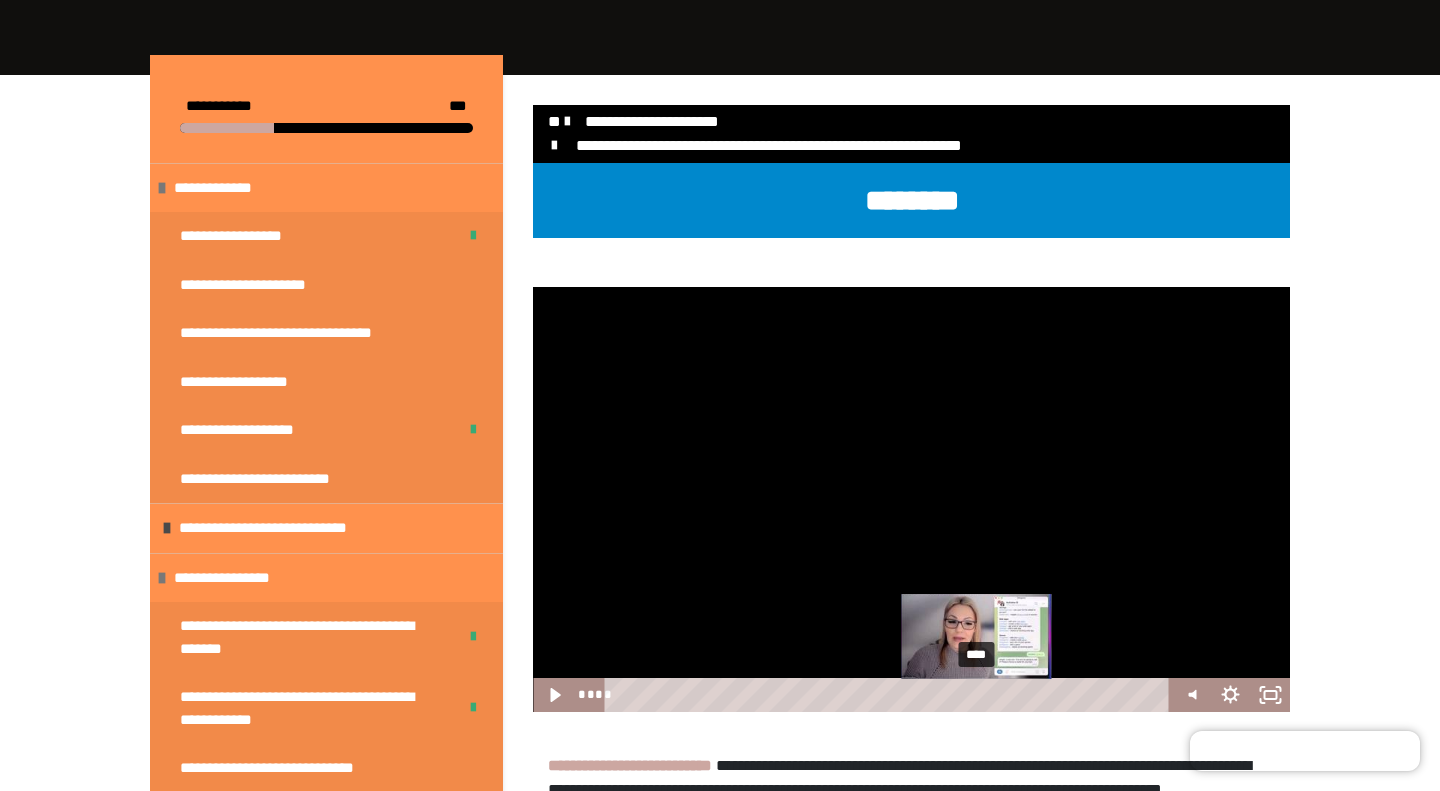 click on "****" at bounding box center [890, 695] 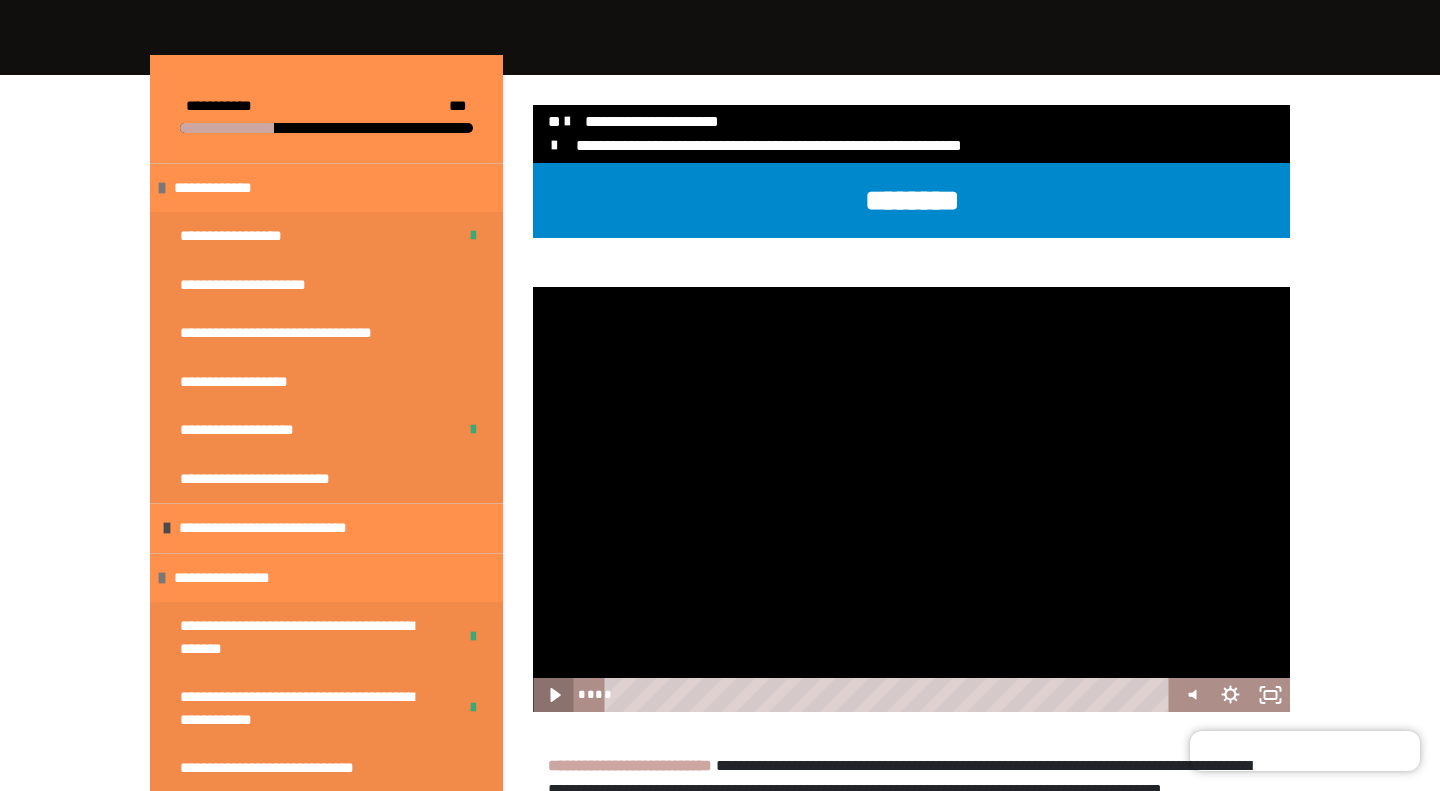 click 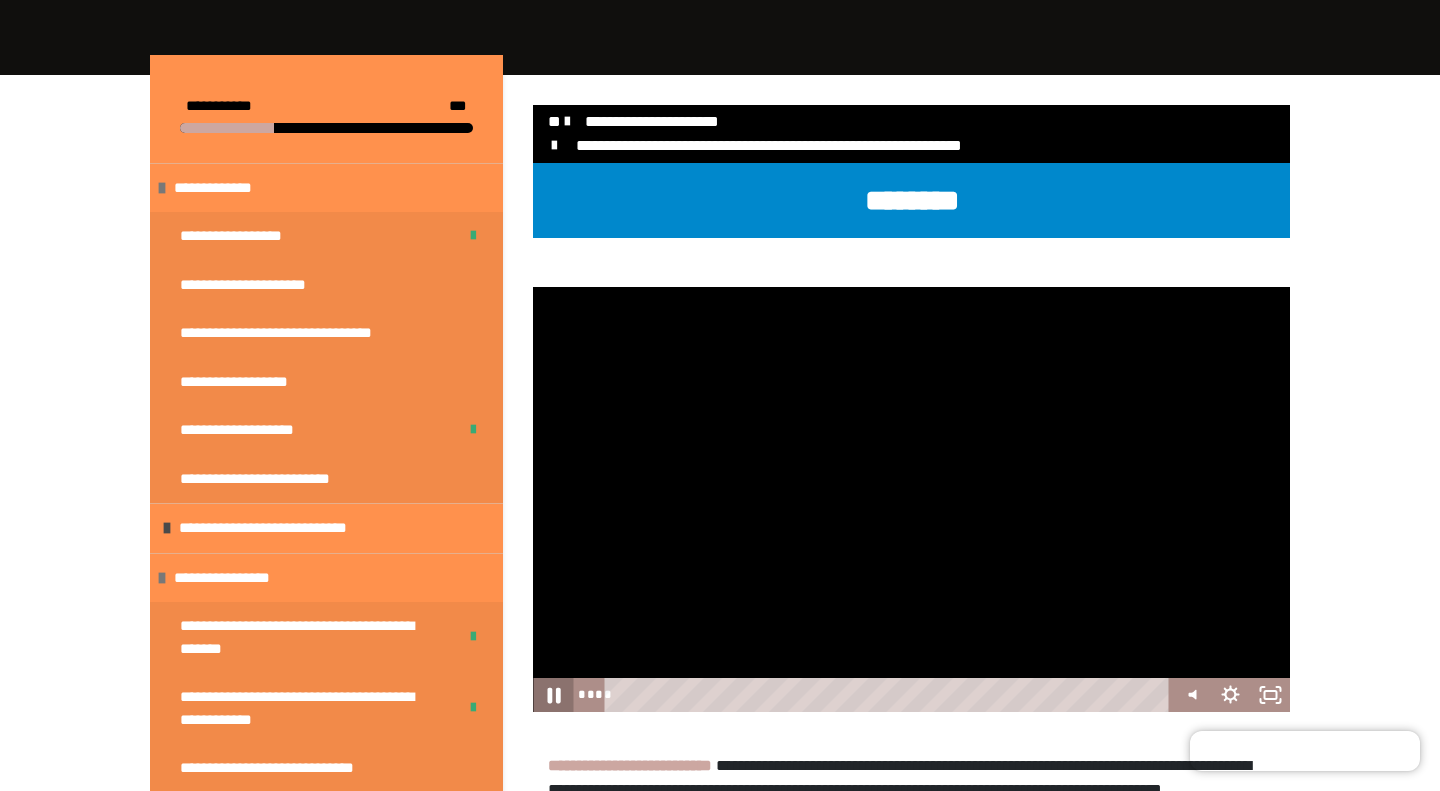 click 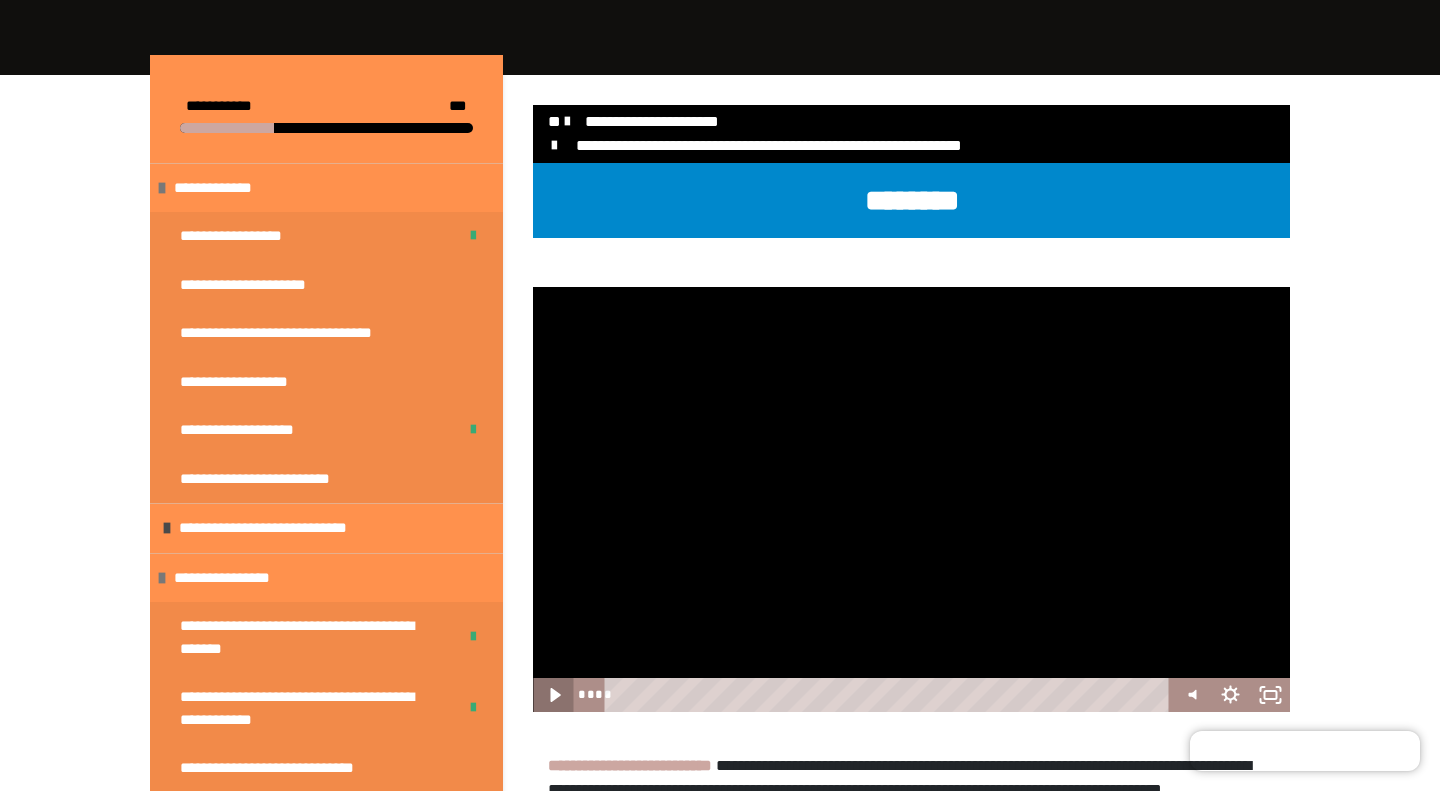 click 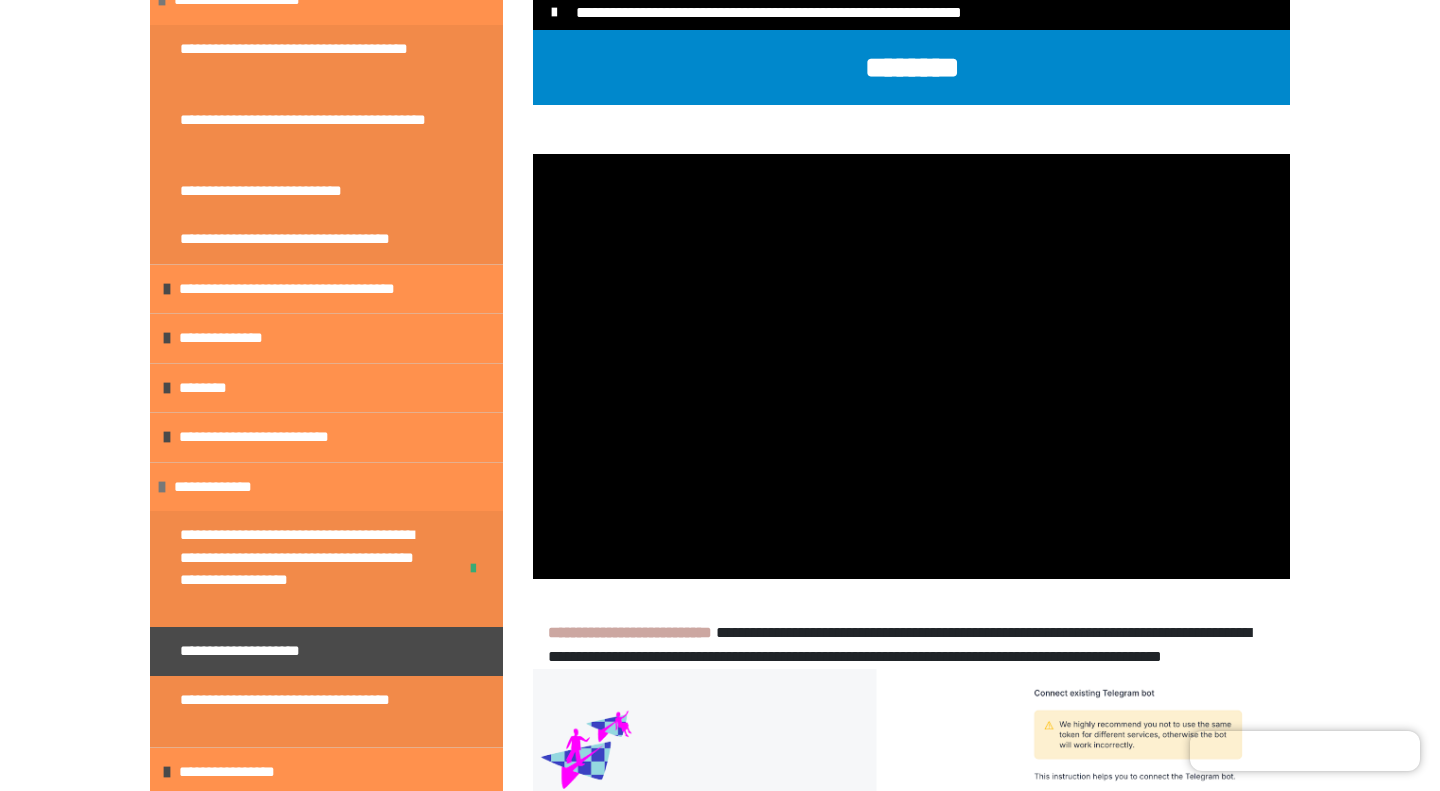 scroll, scrollTop: 406, scrollLeft: 0, axis: vertical 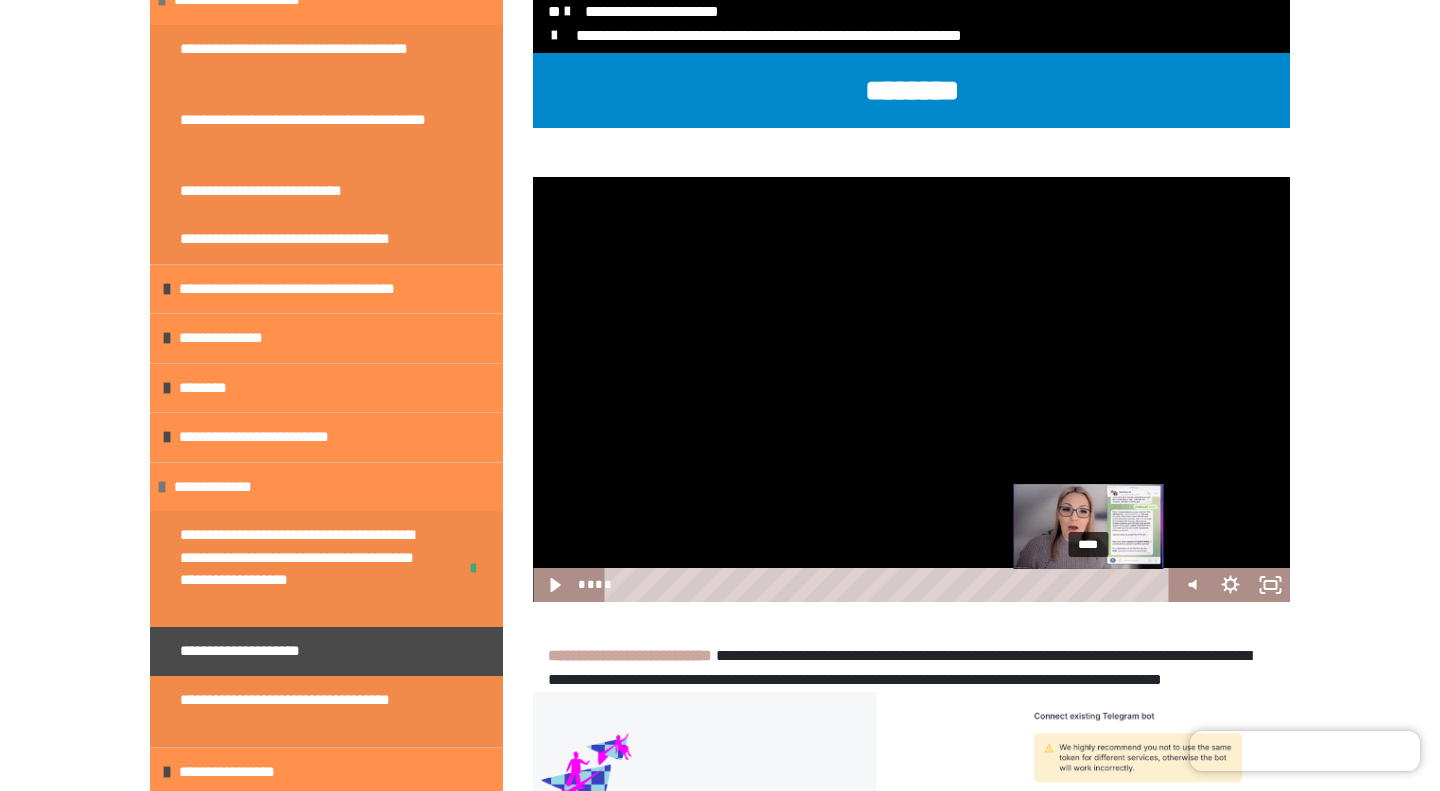 click on "****" at bounding box center [890, 585] 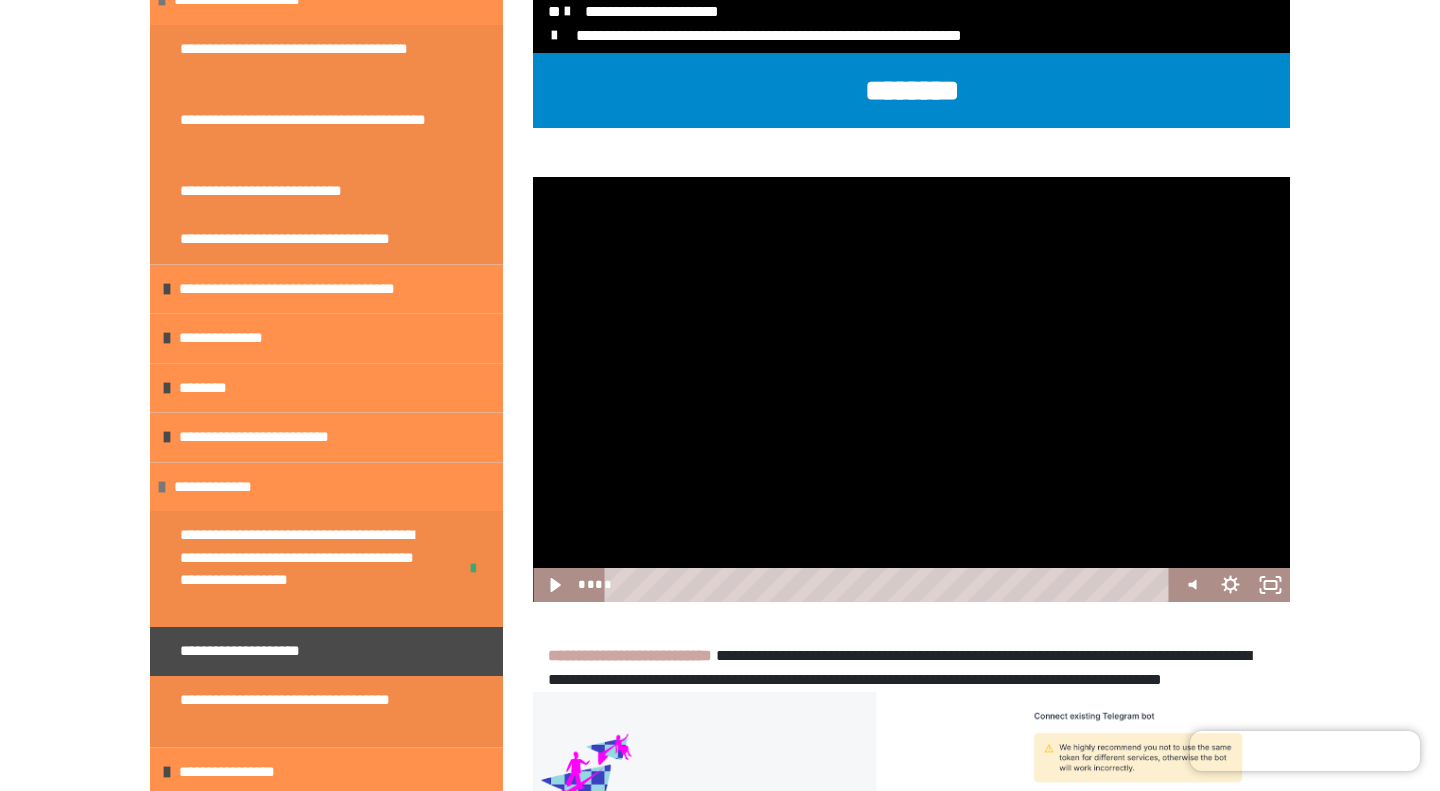click at bounding box center [911, 390] 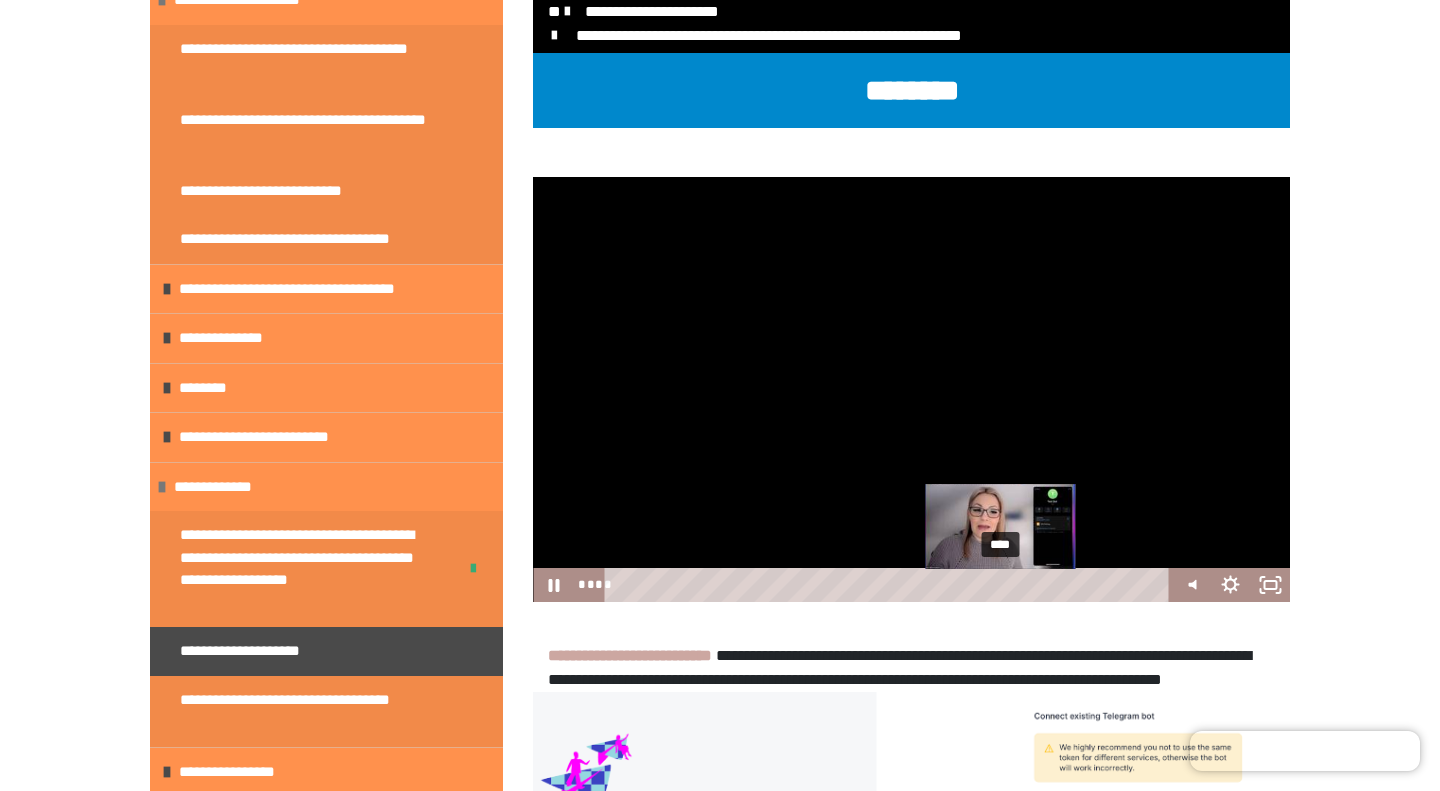 click on "****" at bounding box center (890, 585) 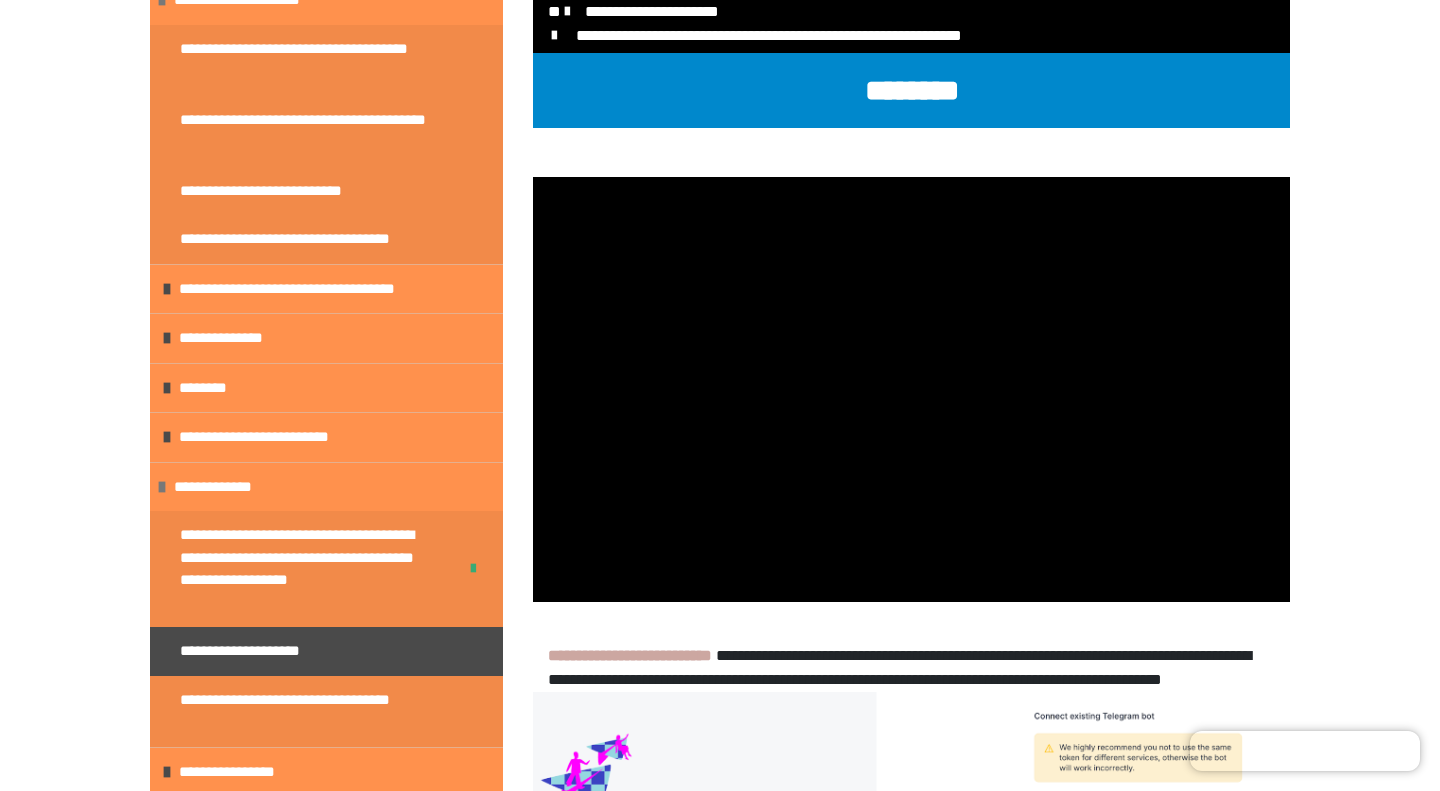 click at bounding box center (911, 390) 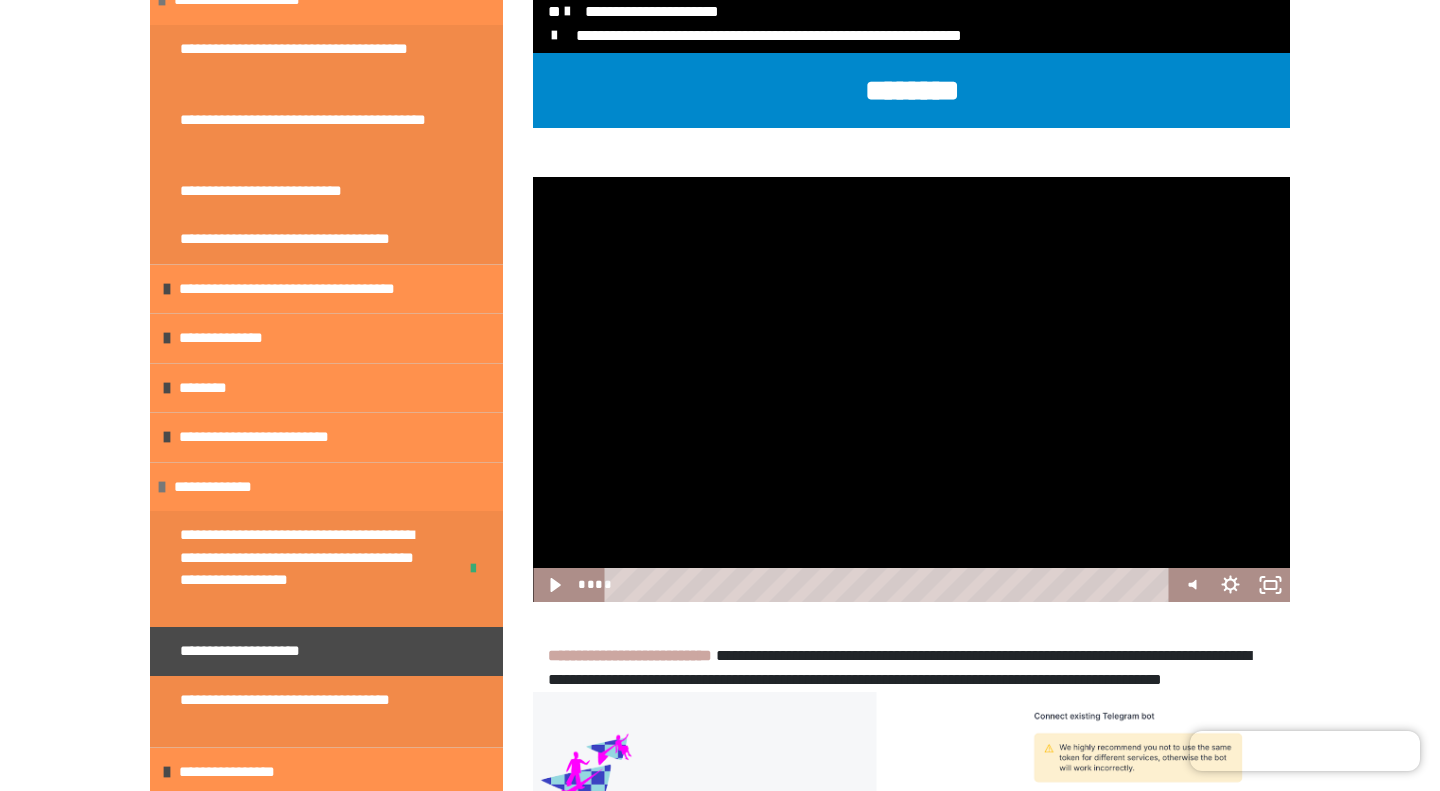 click at bounding box center (911, 390) 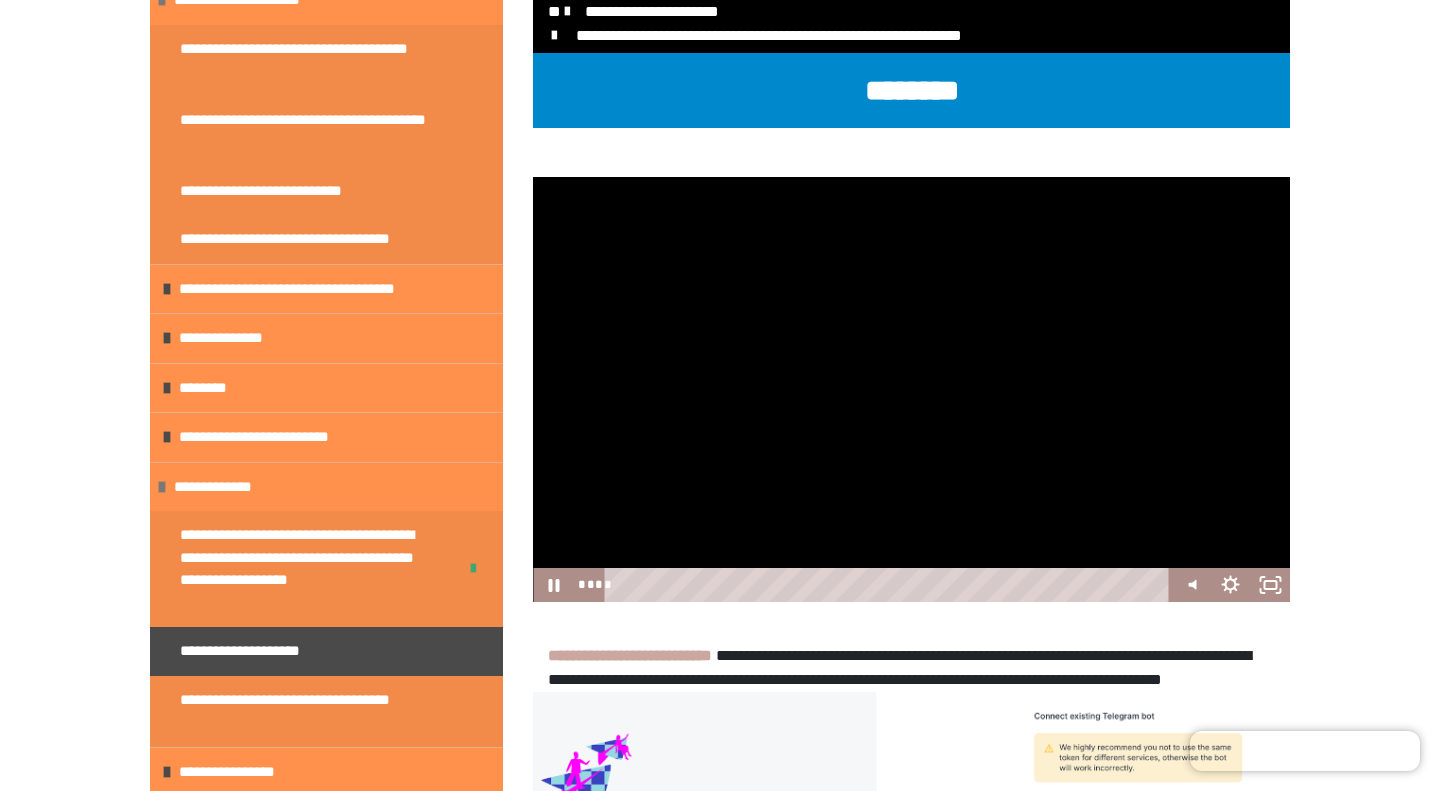 click at bounding box center [911, 390] 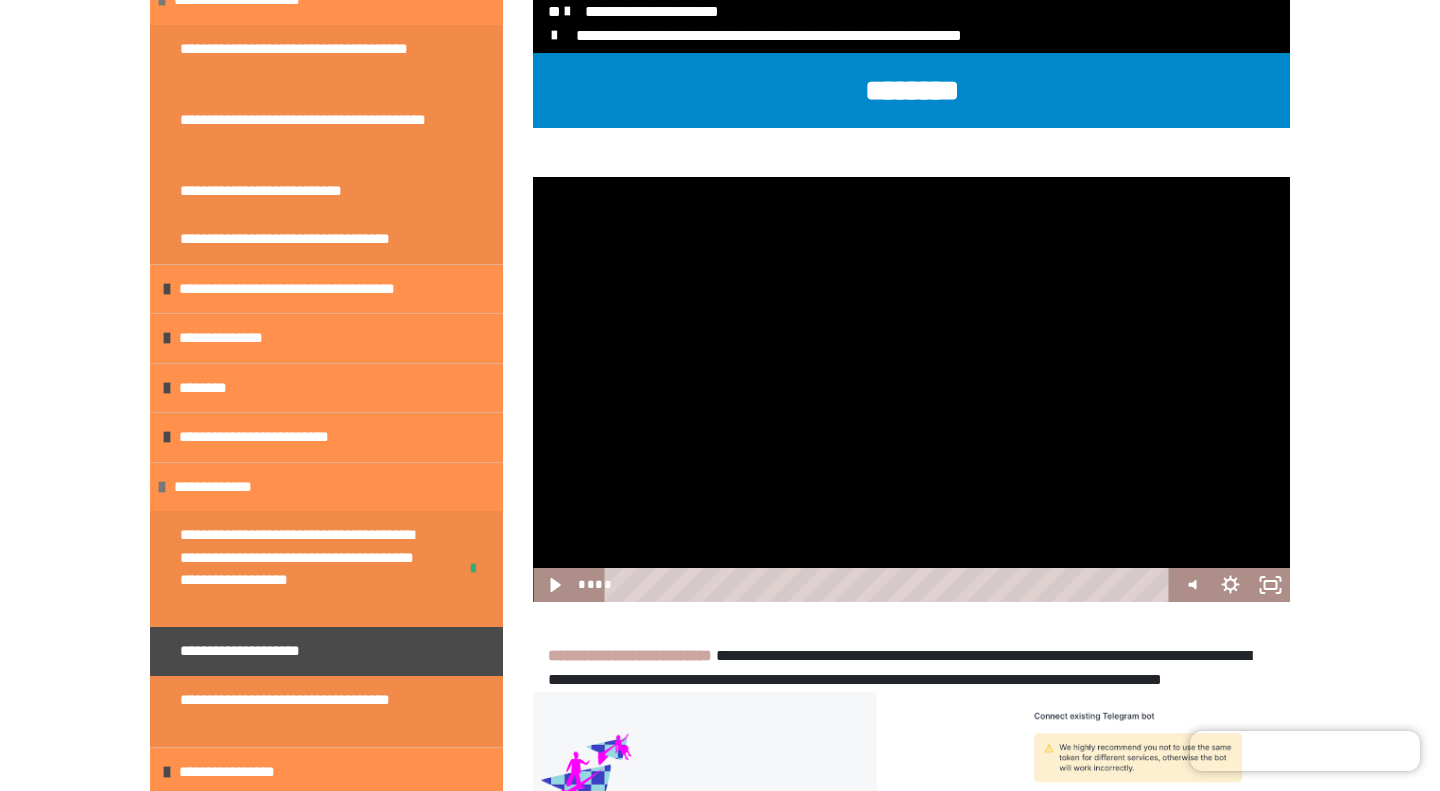 click at bounding box center [911, 390] 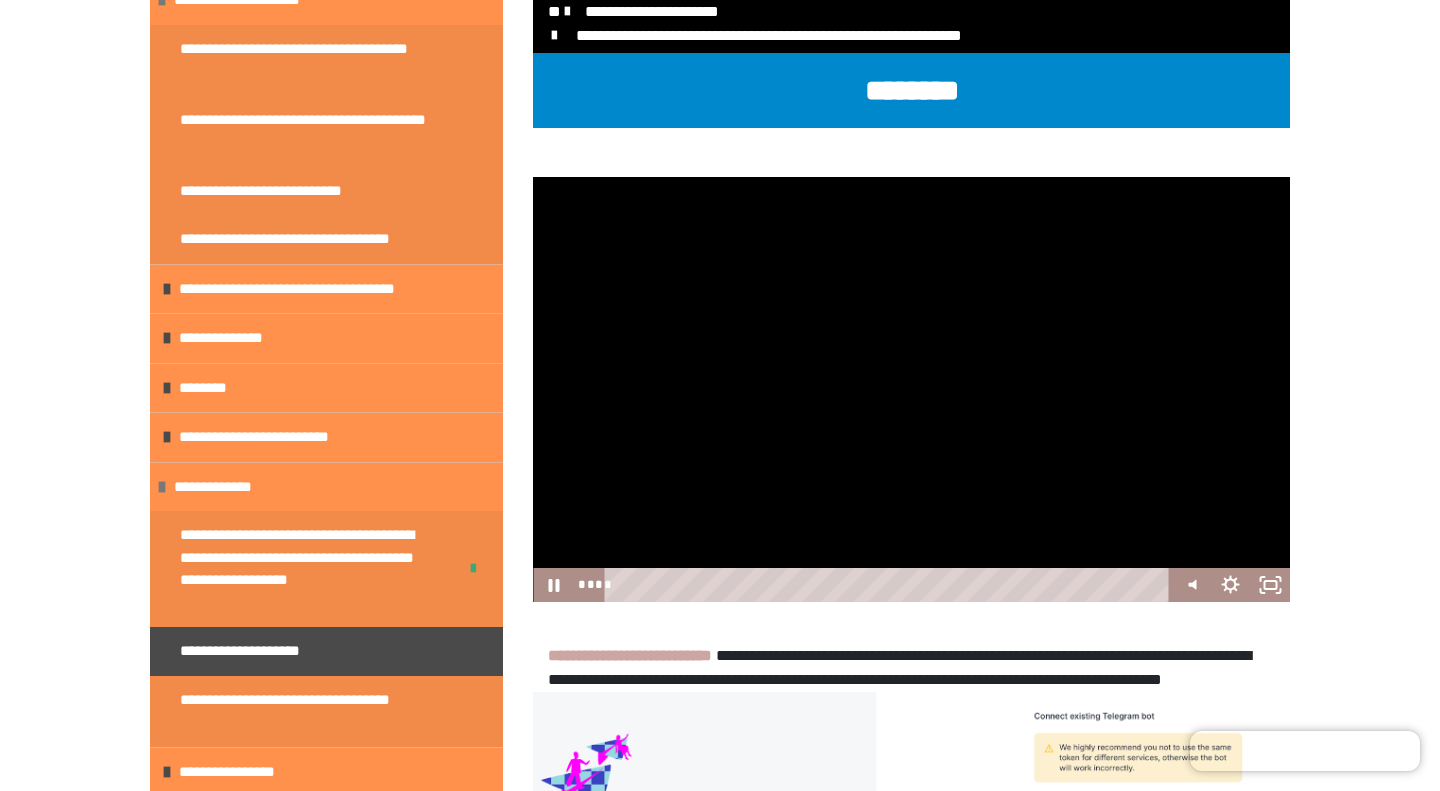click at bounding box center (911, 390) 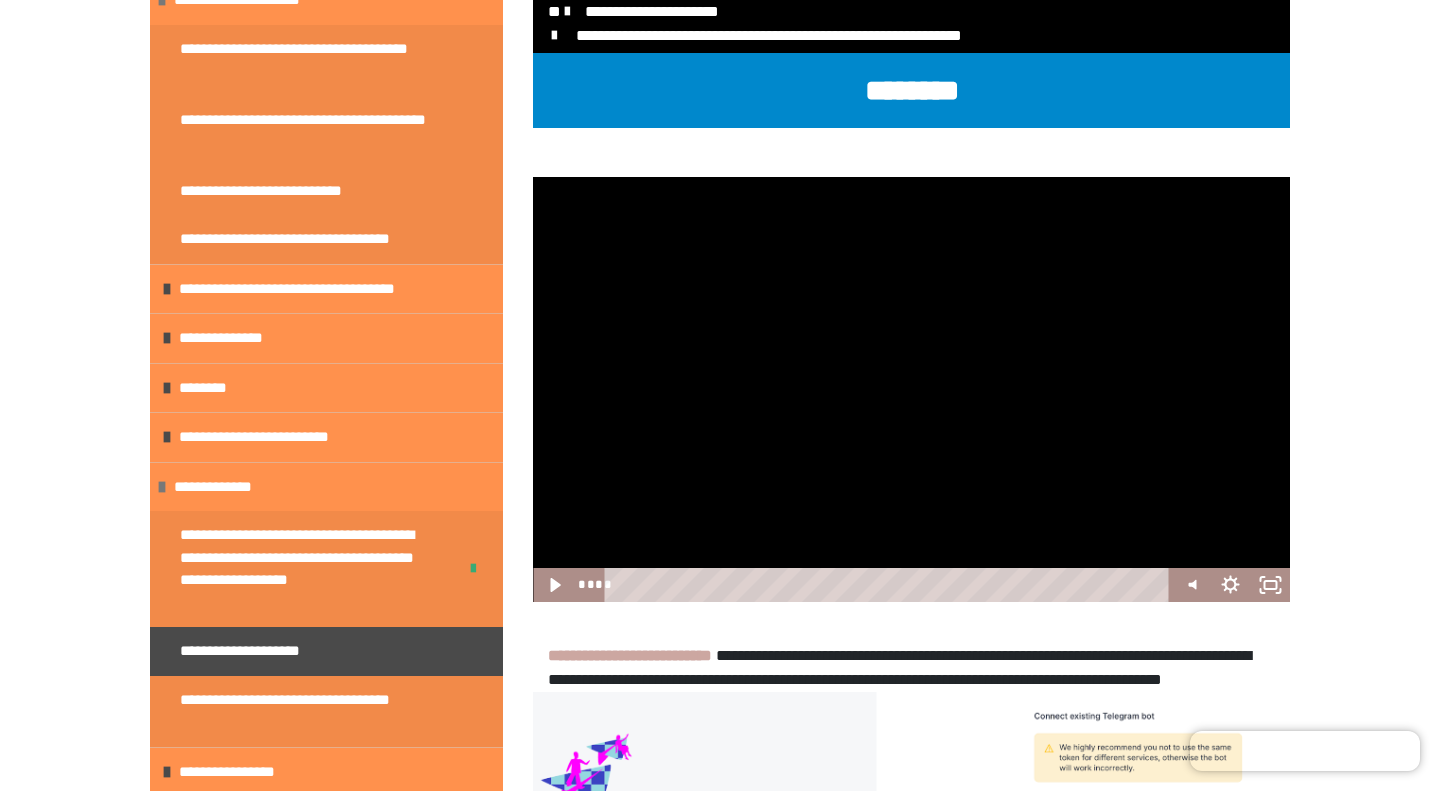 click at bounding box center (911, 390) 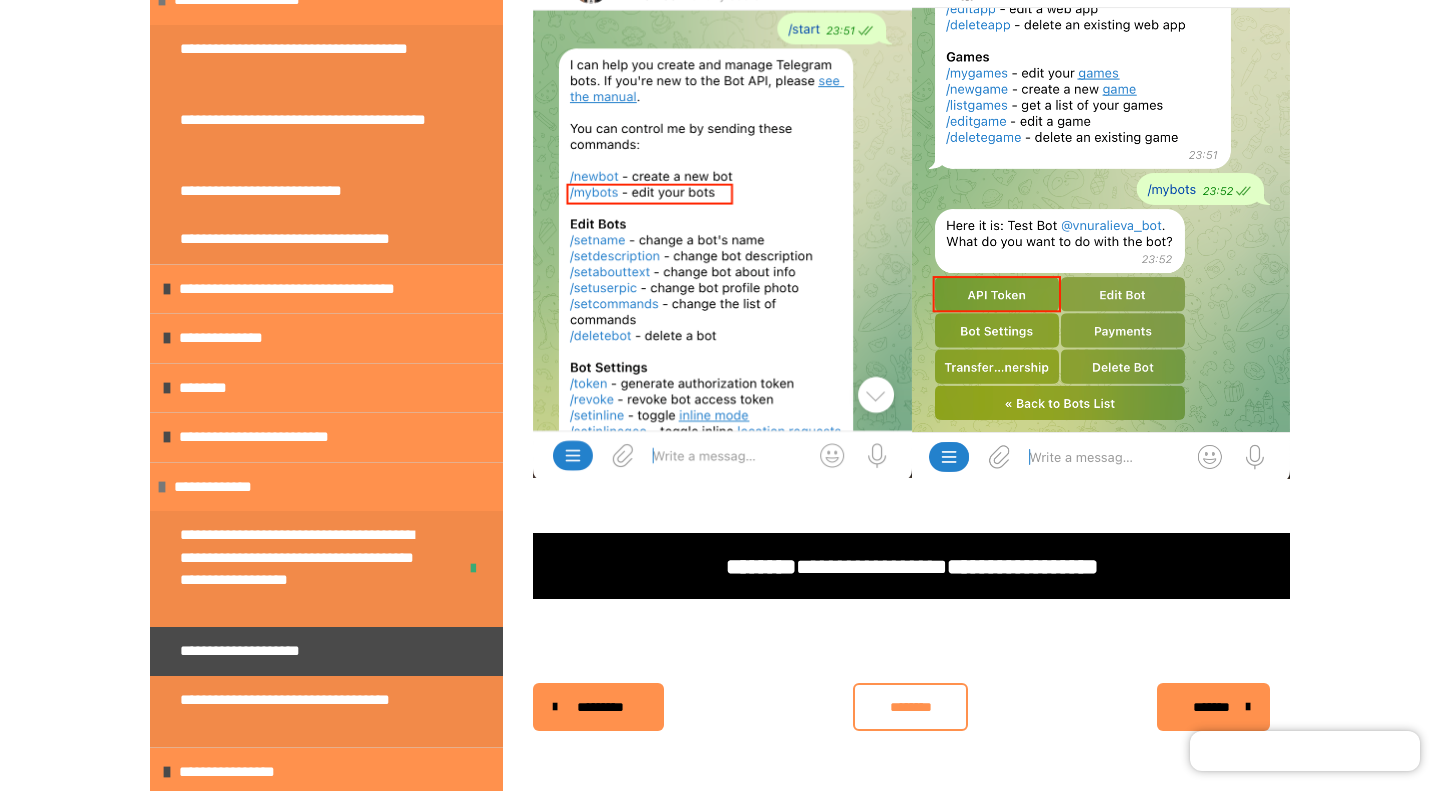scroll, scrollTop: 1607, scrollLeft: 0, axis: vertical 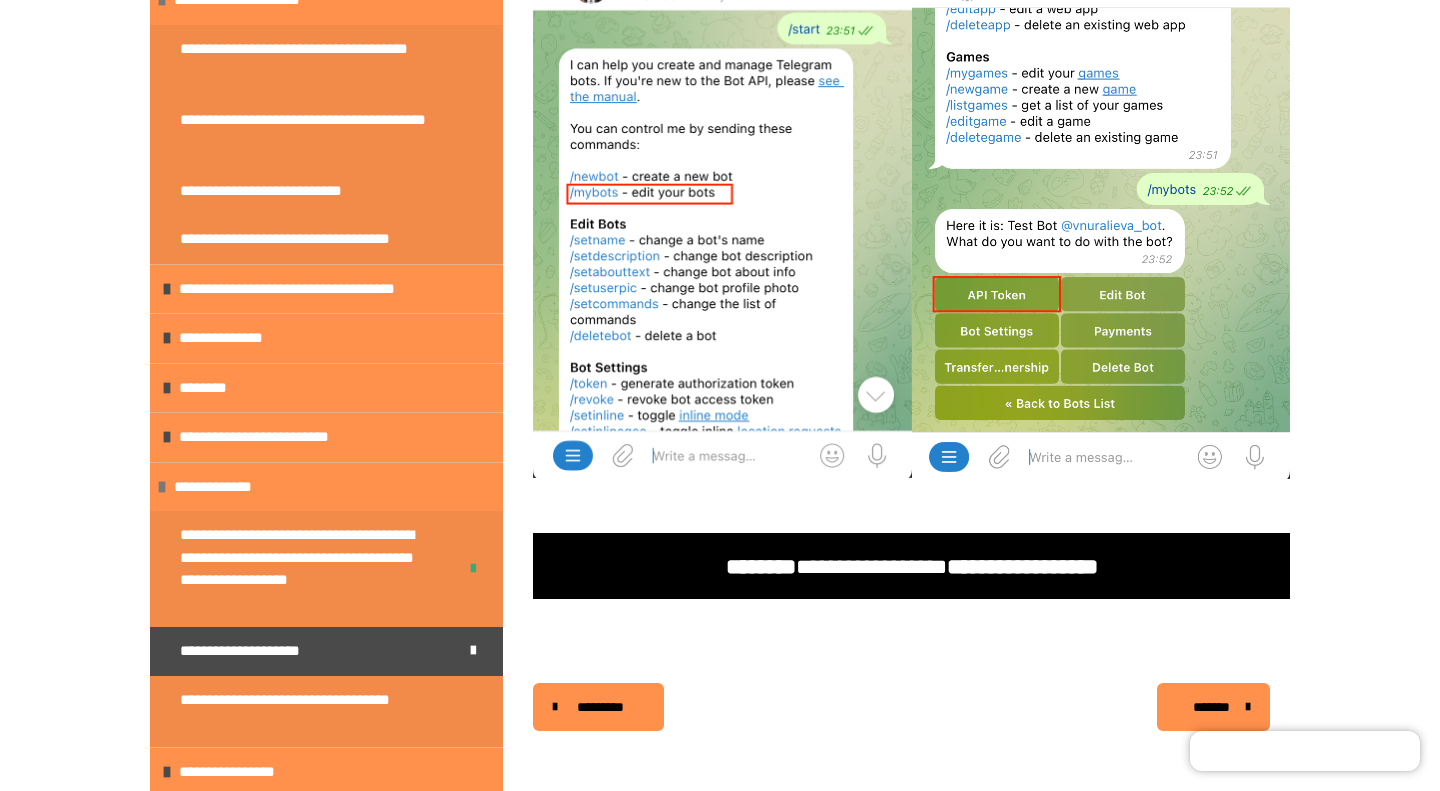 click on "*******" at bounding box center (1211, 707) 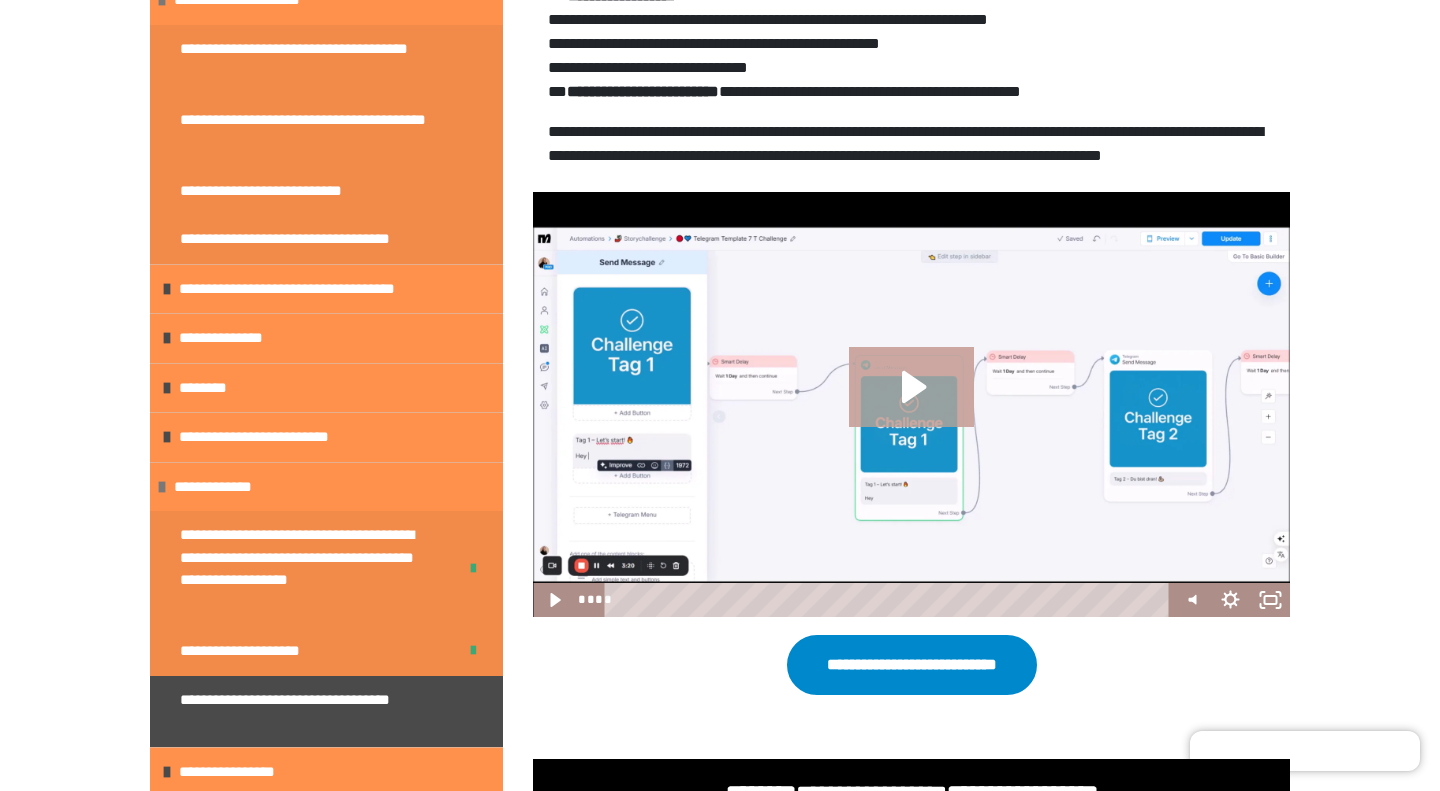 scroll, scrollTop: 713, scrollLeft: 0, axis: vertical 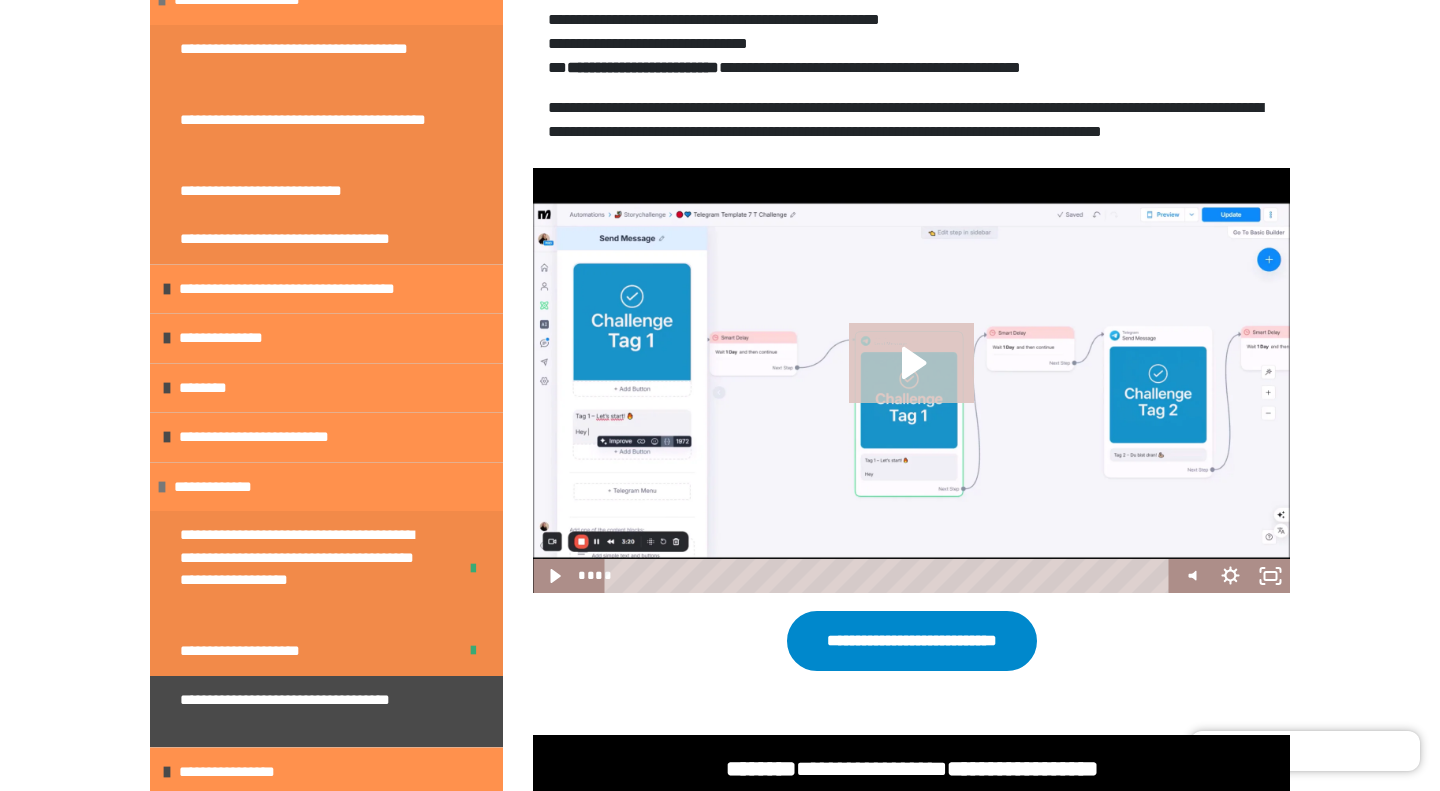 click 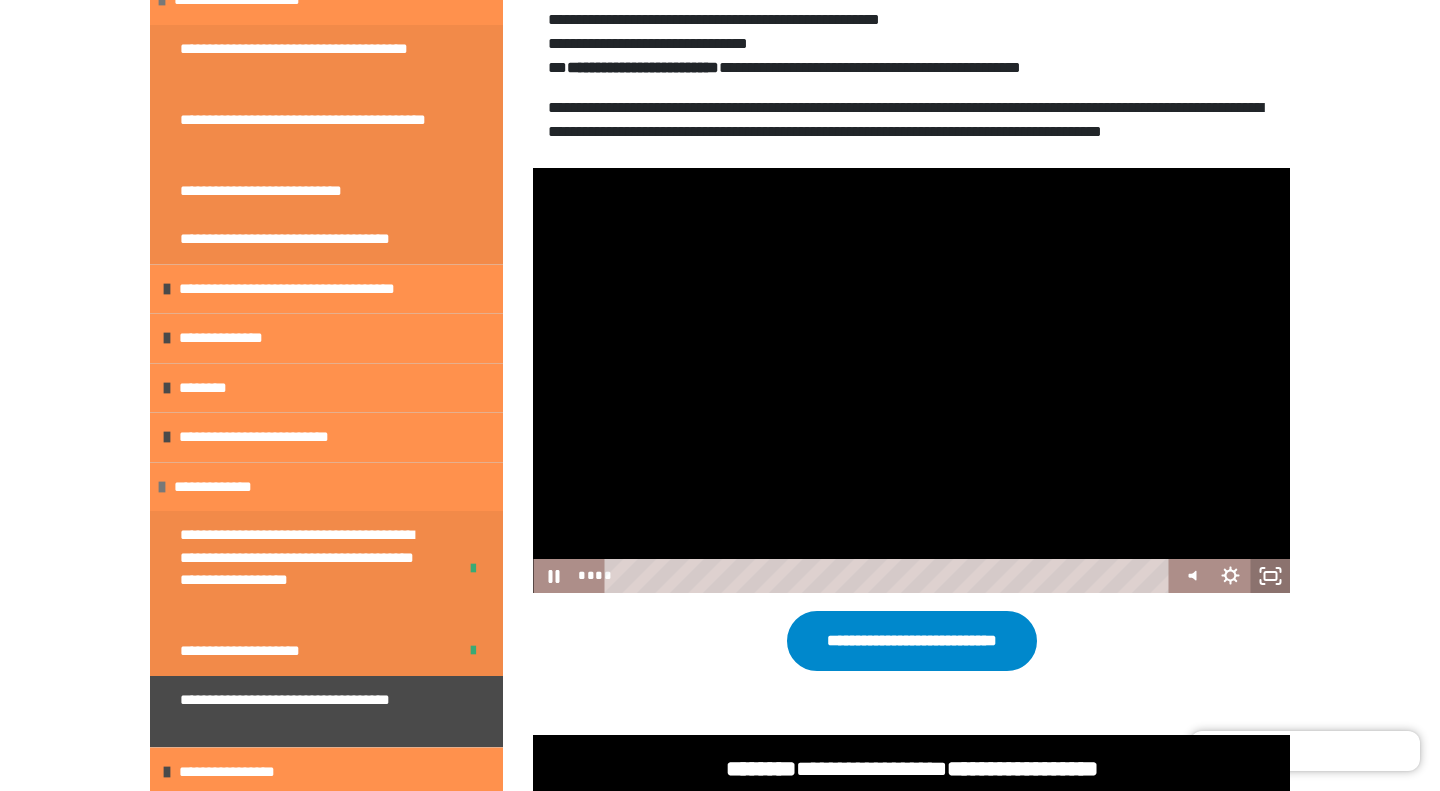 click 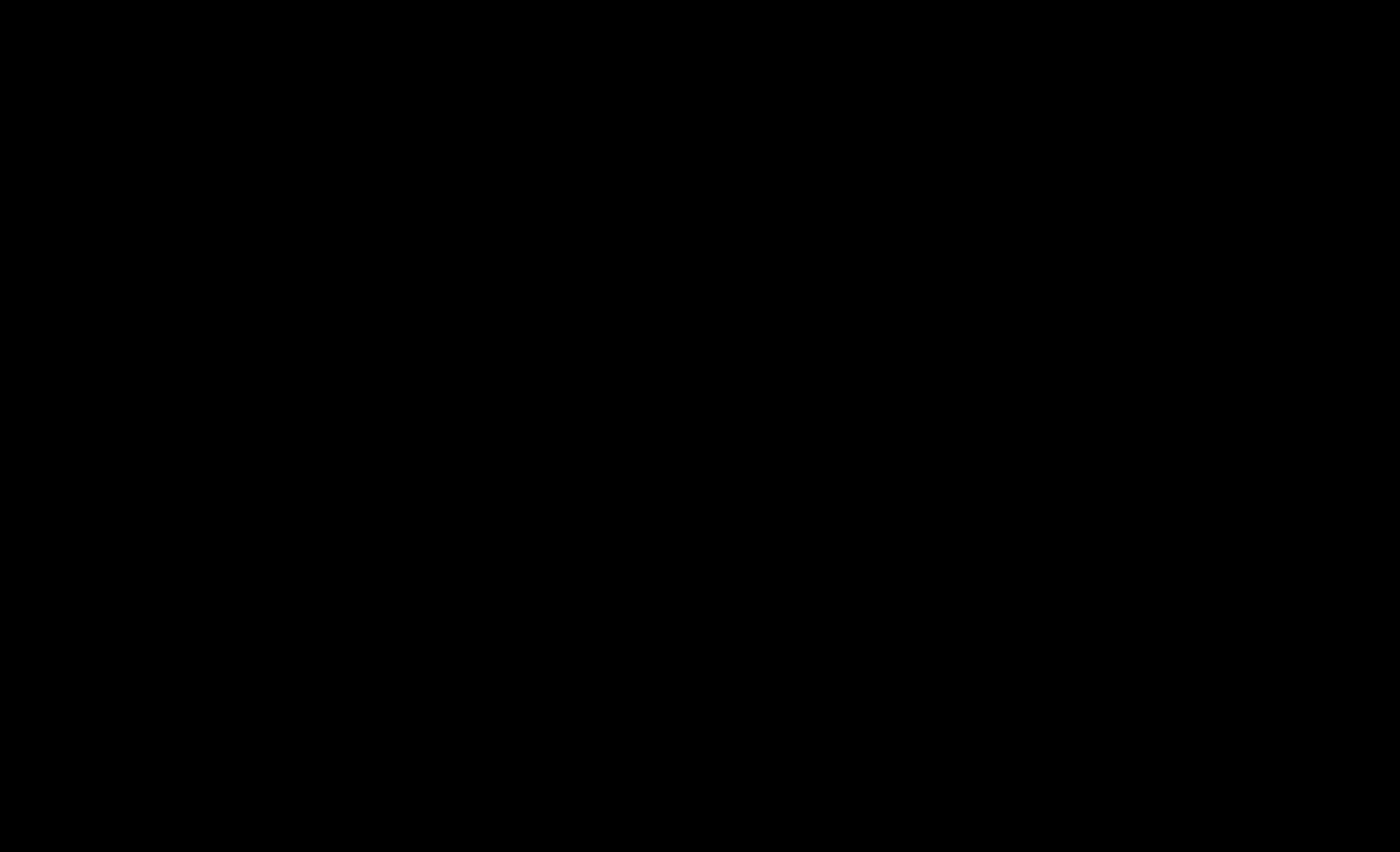 click at bounding box center (700, 426) 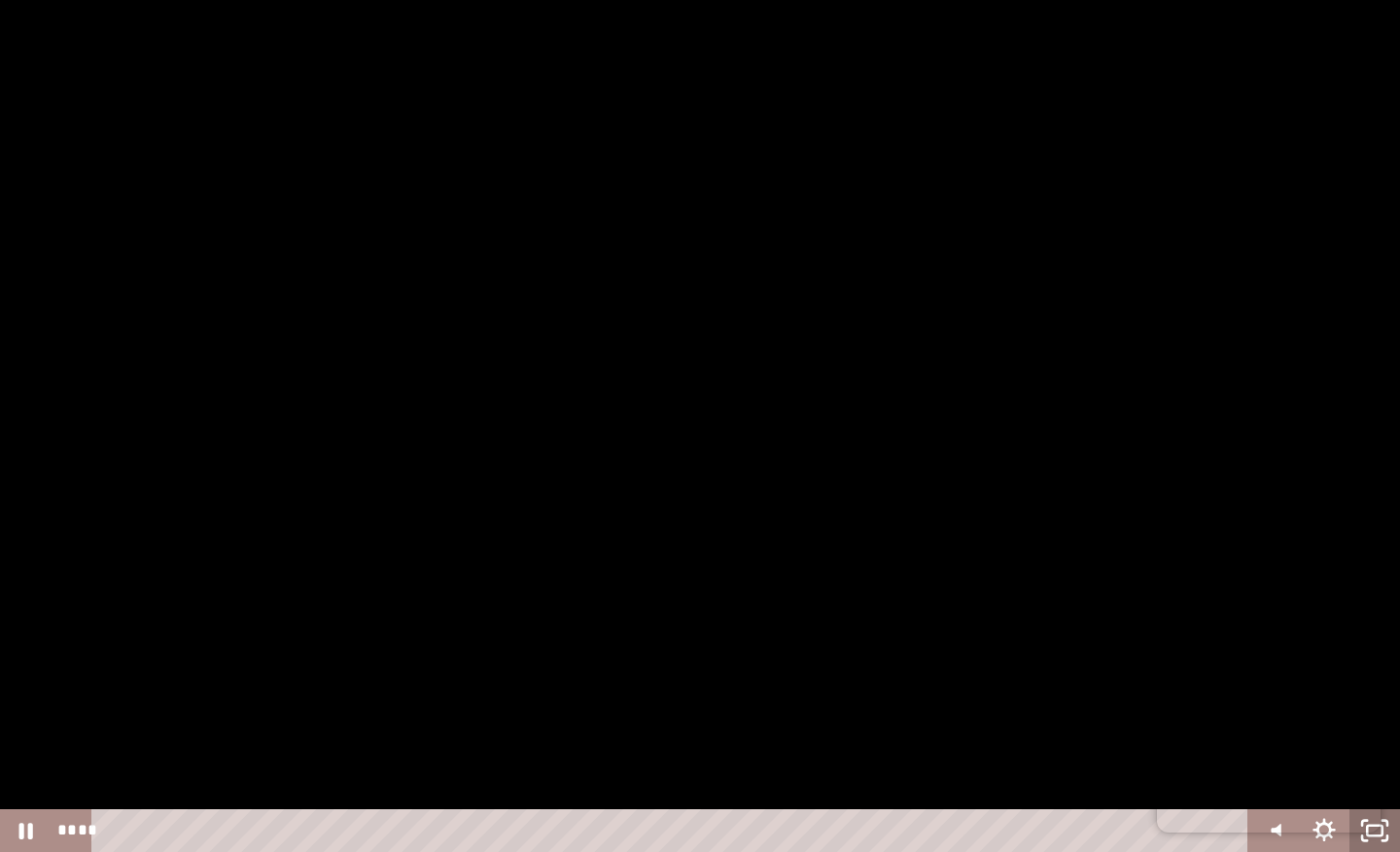 click 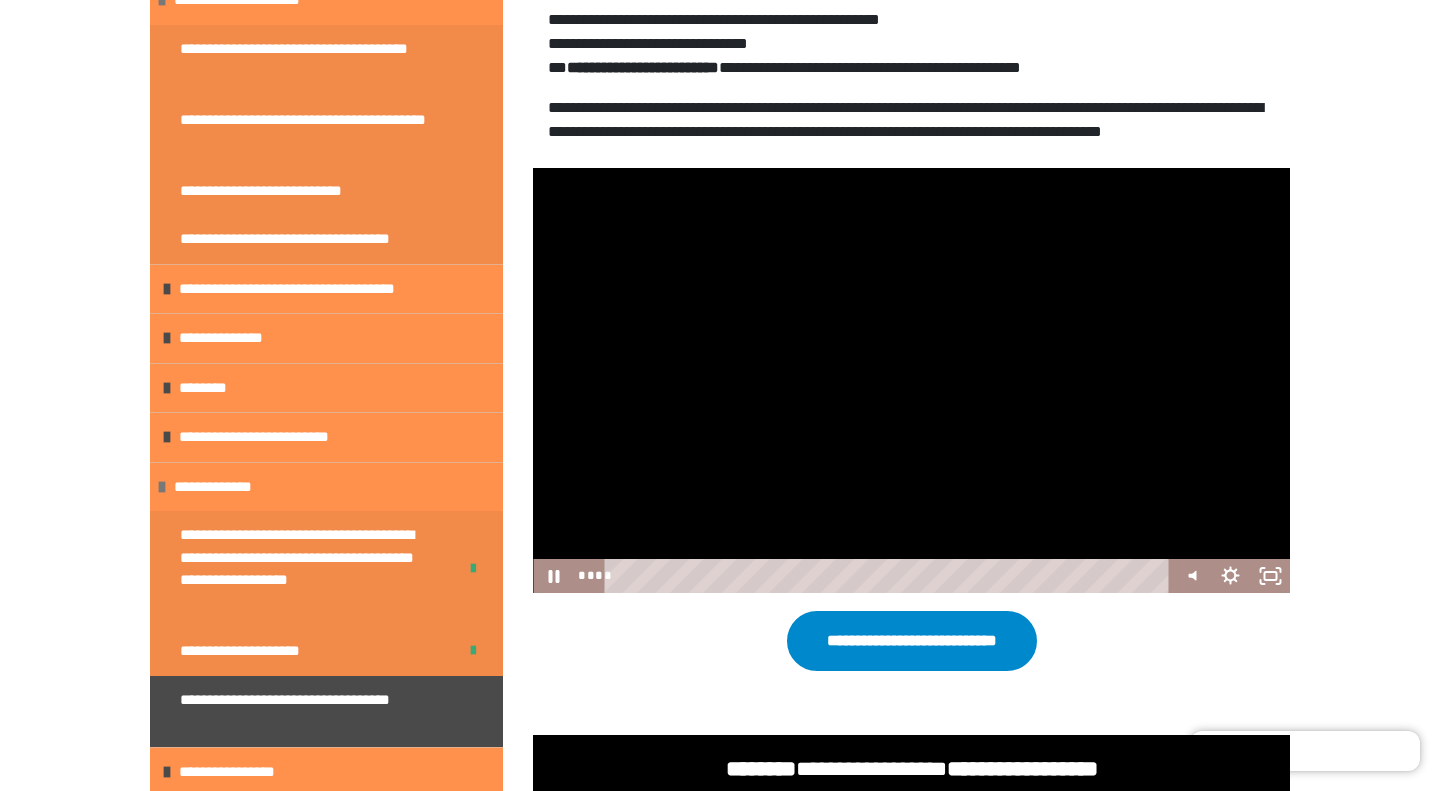 click at bounding box center [911, 381] 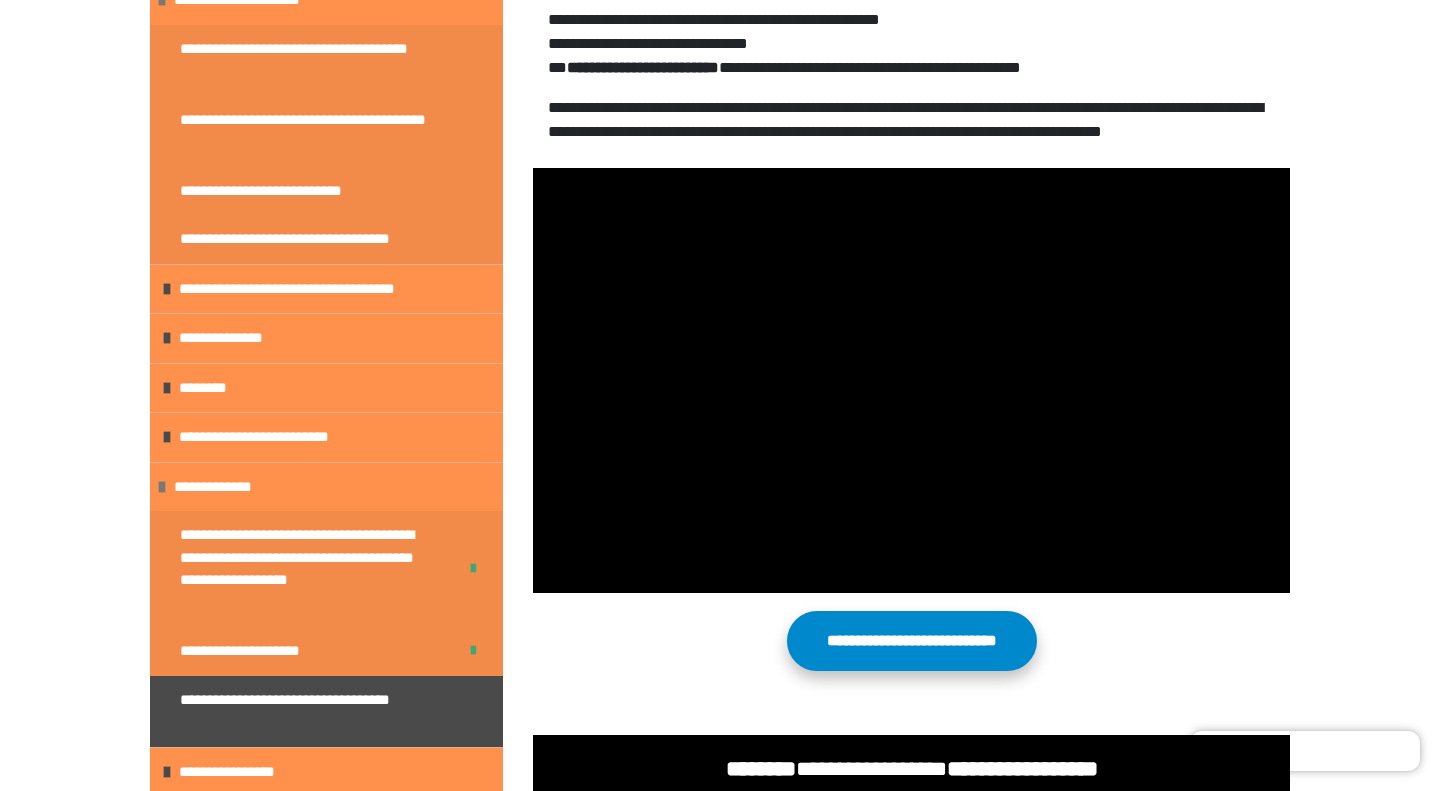 click on "**********" at bounding box center [912, 641] 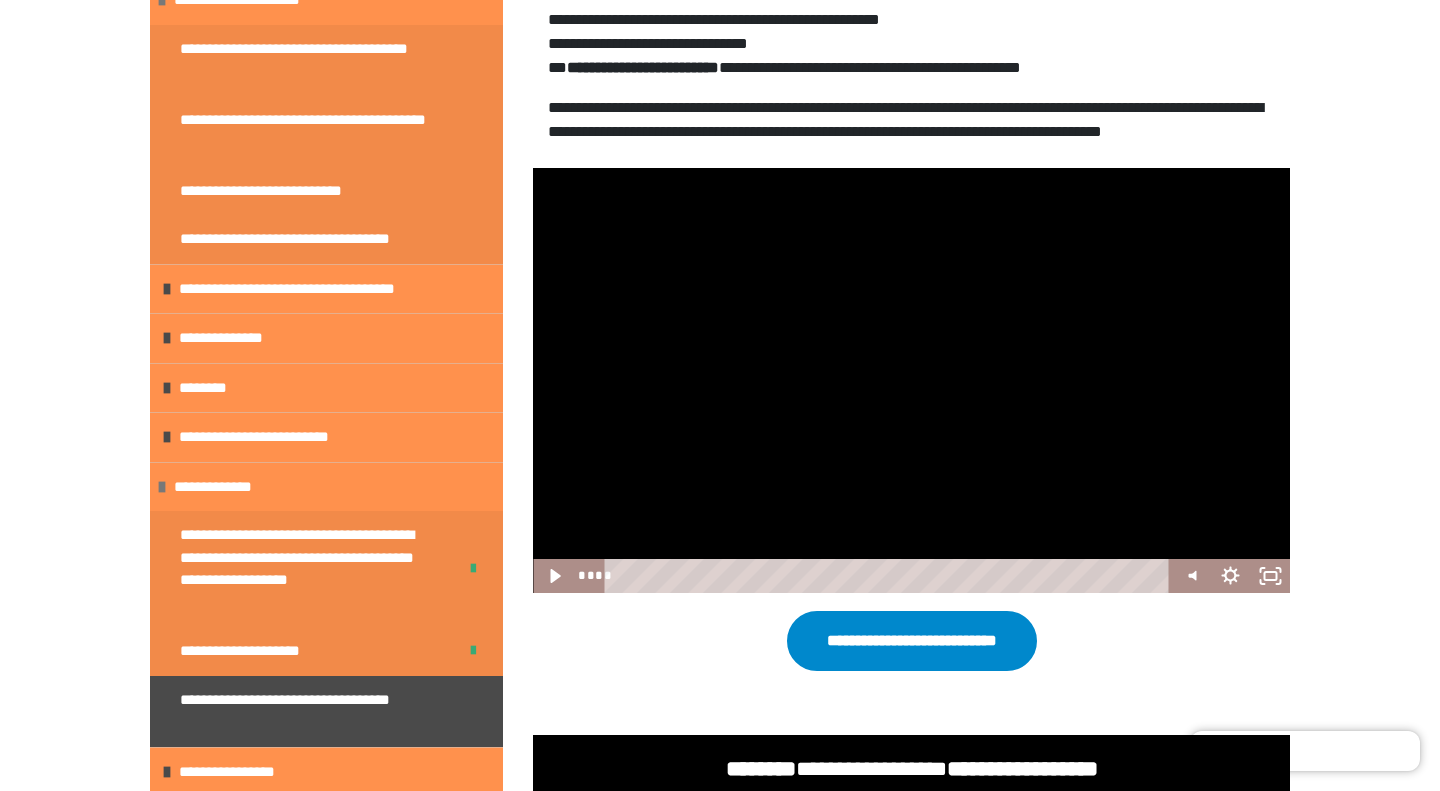 click at bounding box center [911, 381] 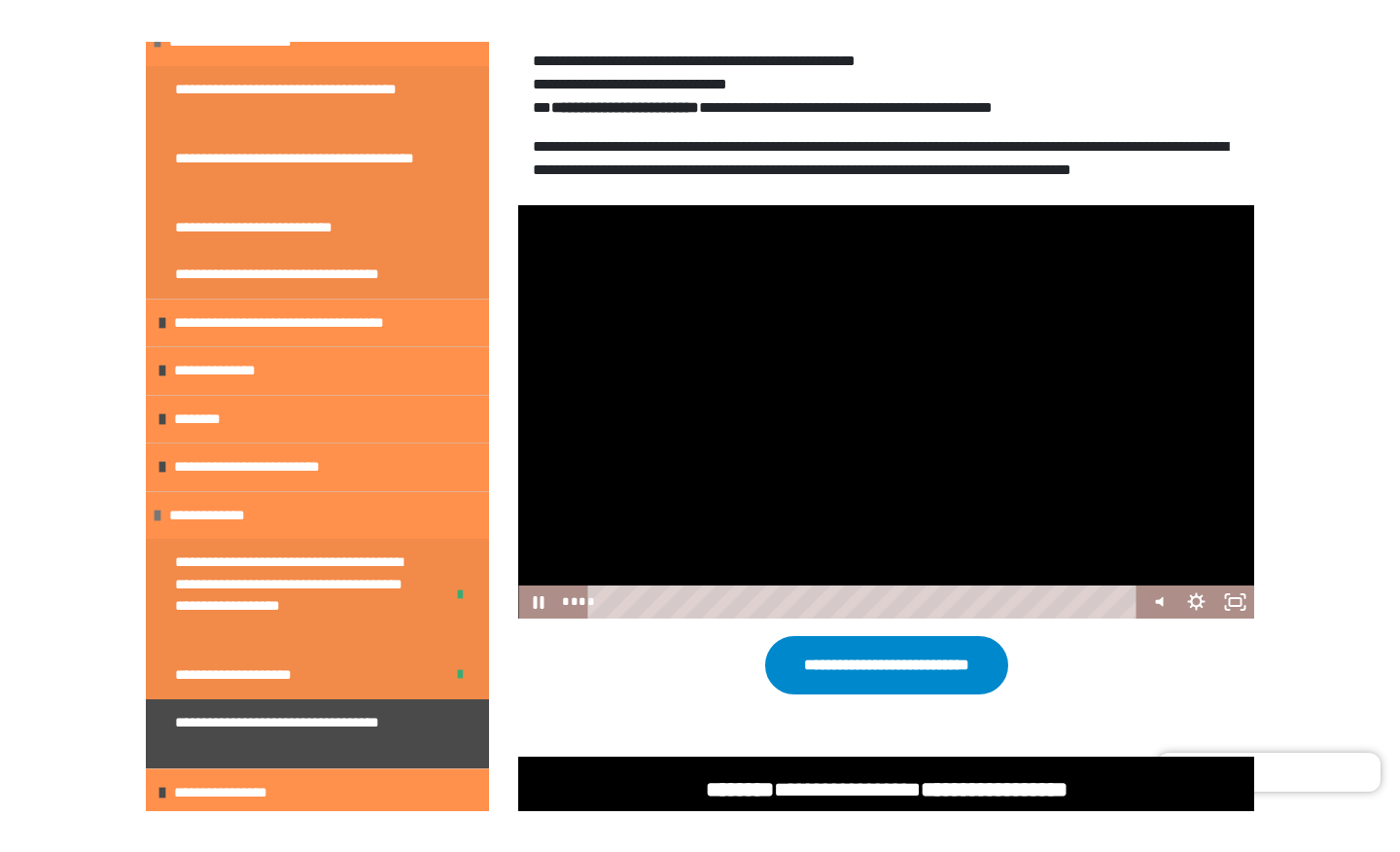 scroll, scrollTop: 662, scrollLeft: 0, axis: vertical 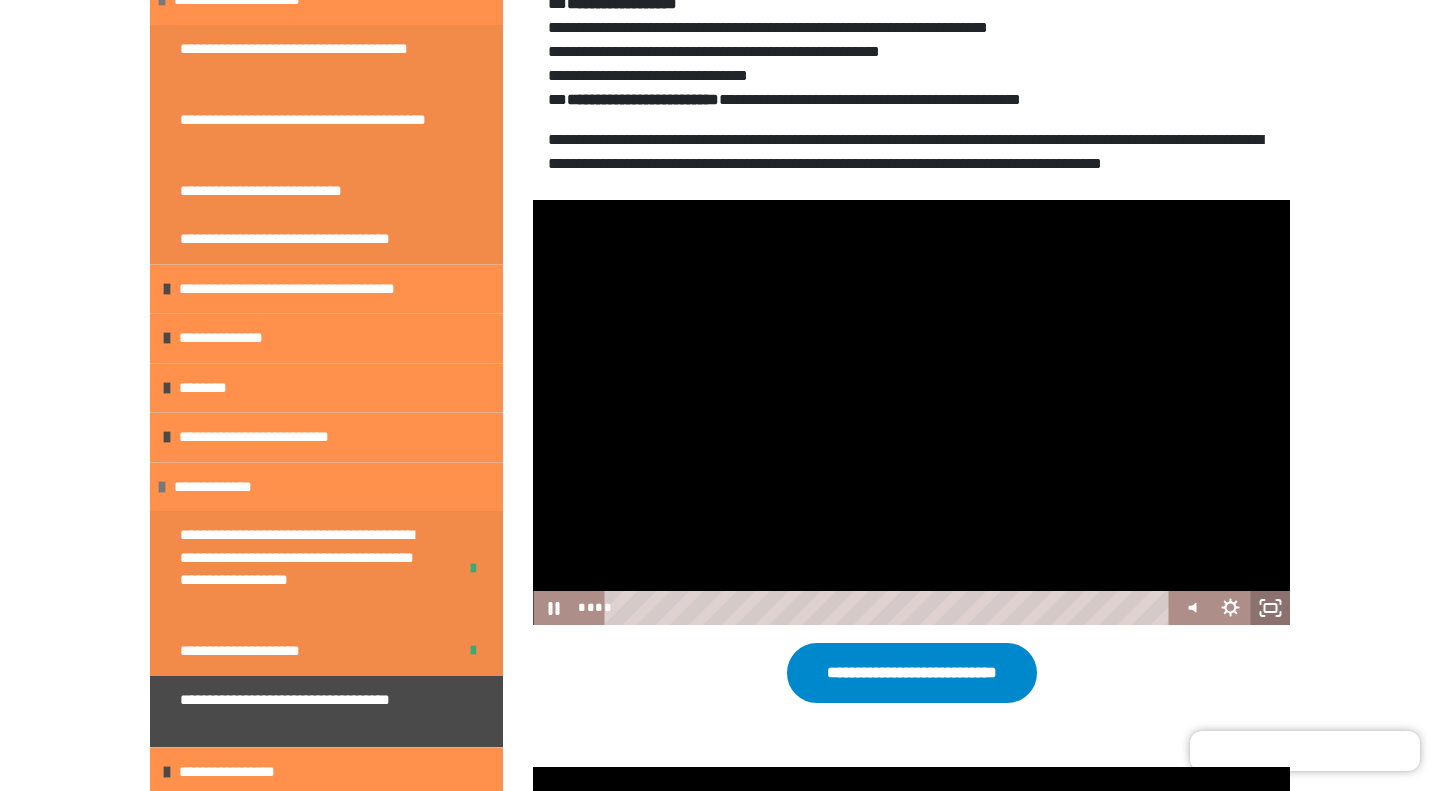 click 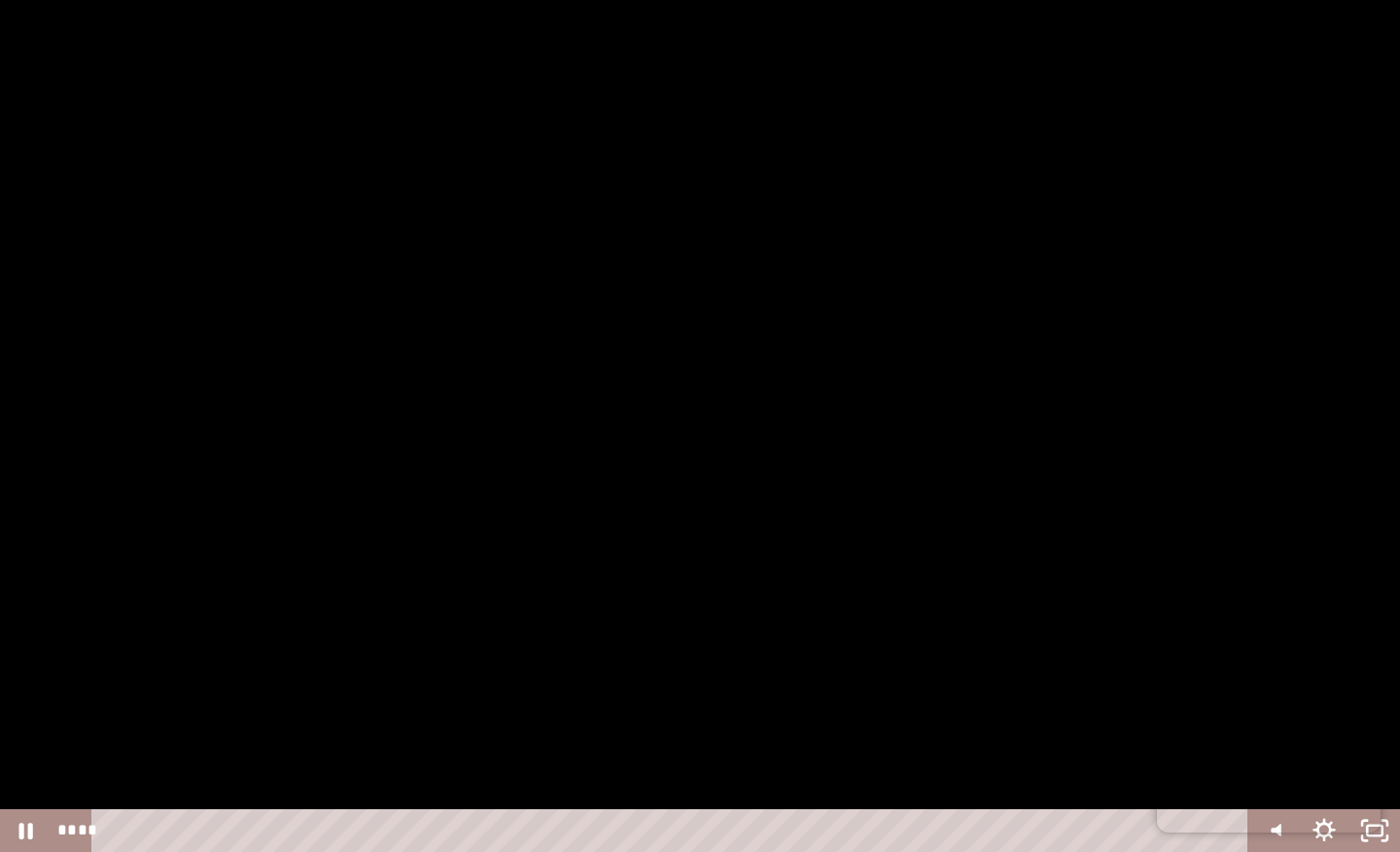 click at bounding box center (700, 426) 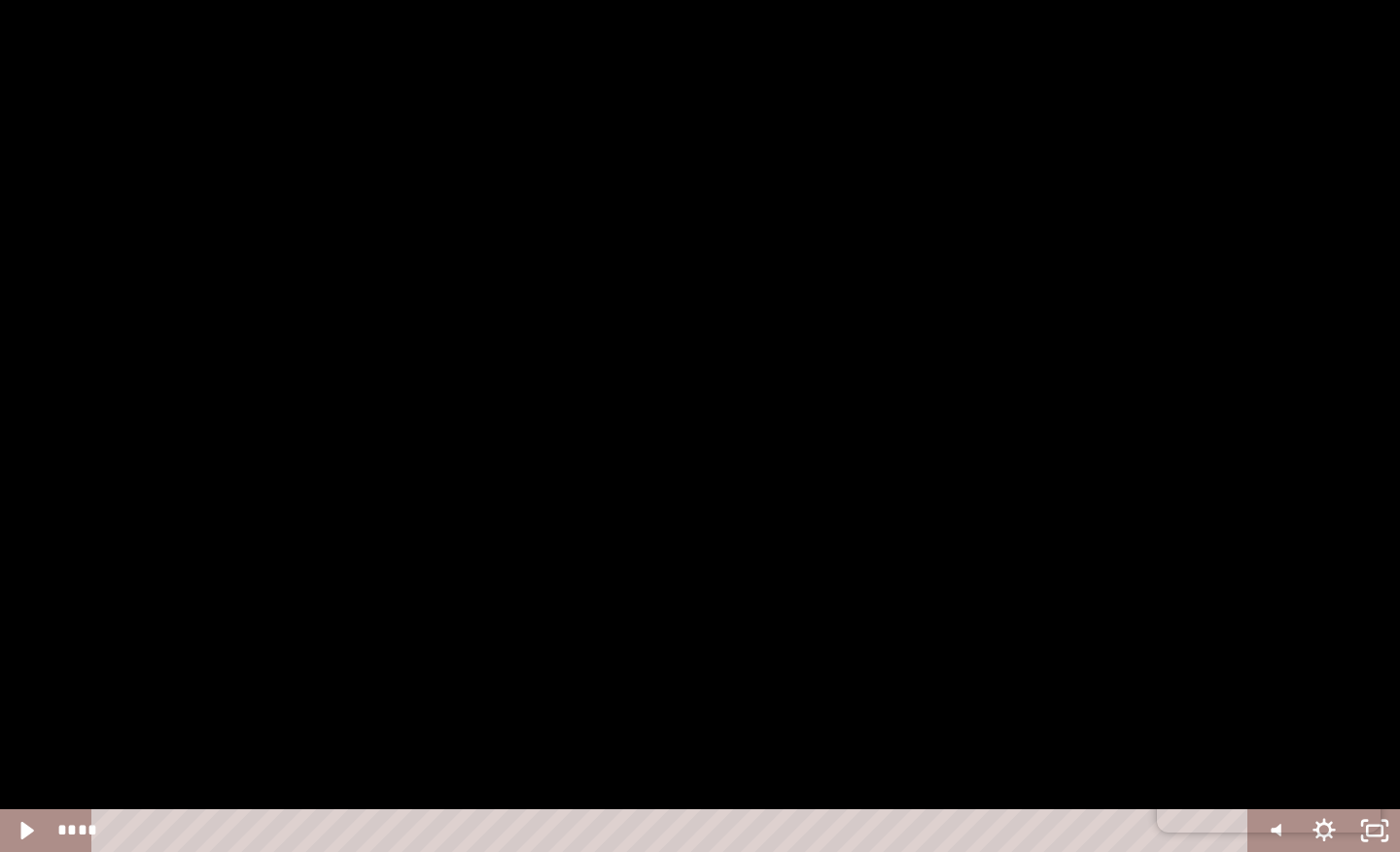 click at bounding box center [700, 426] 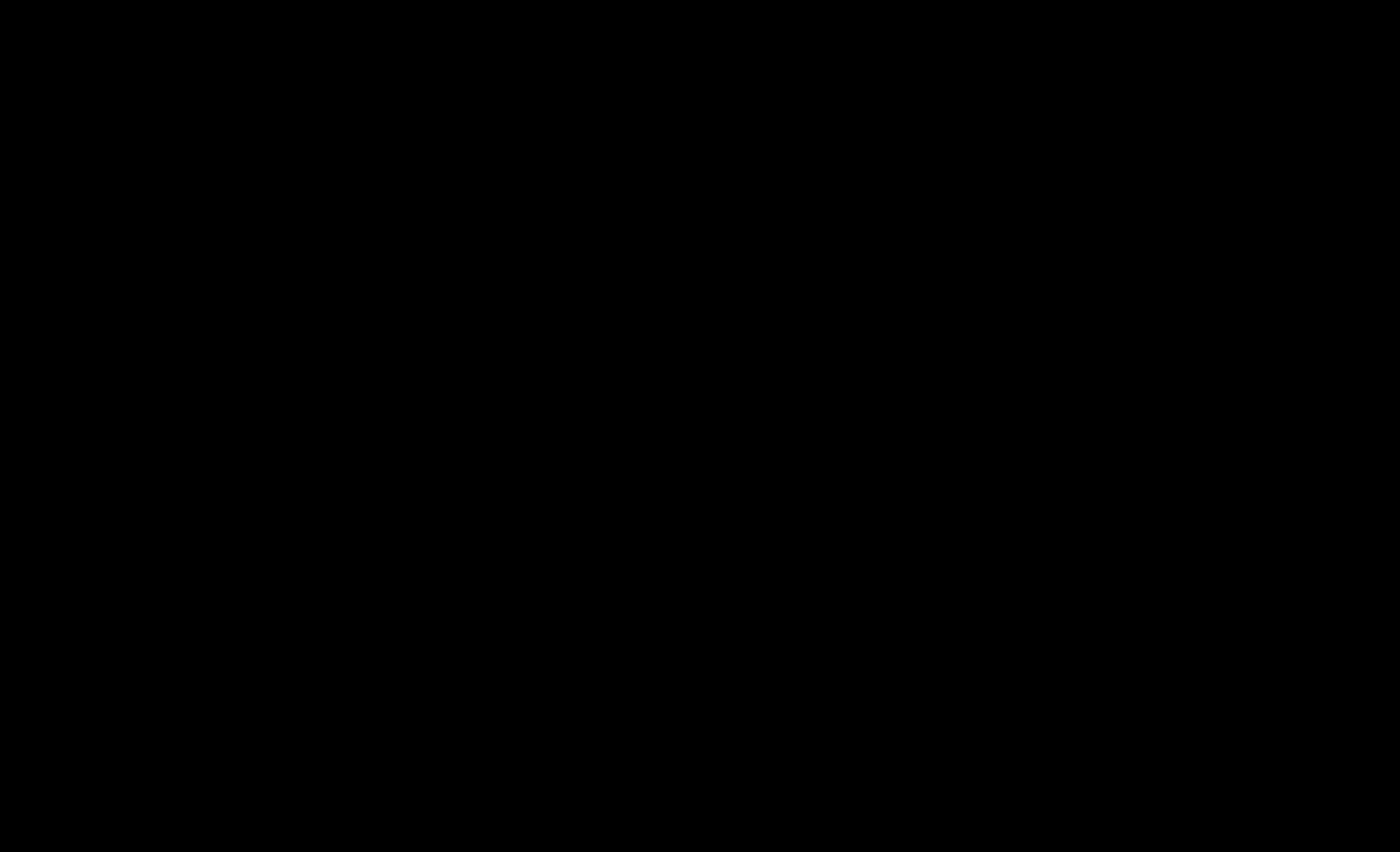 click at bounding box center [700, 426] 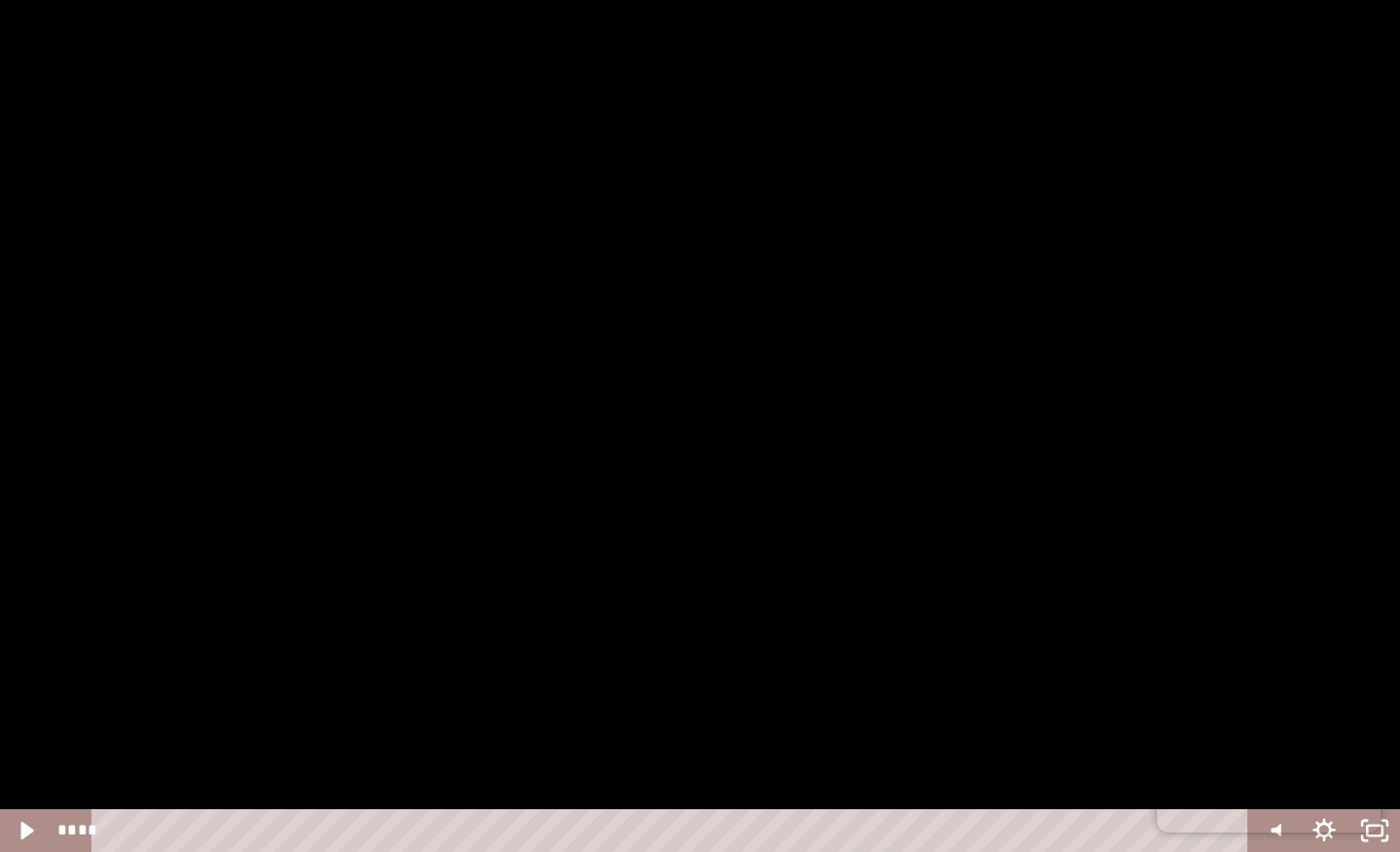 click at bounding box center [700, 426] 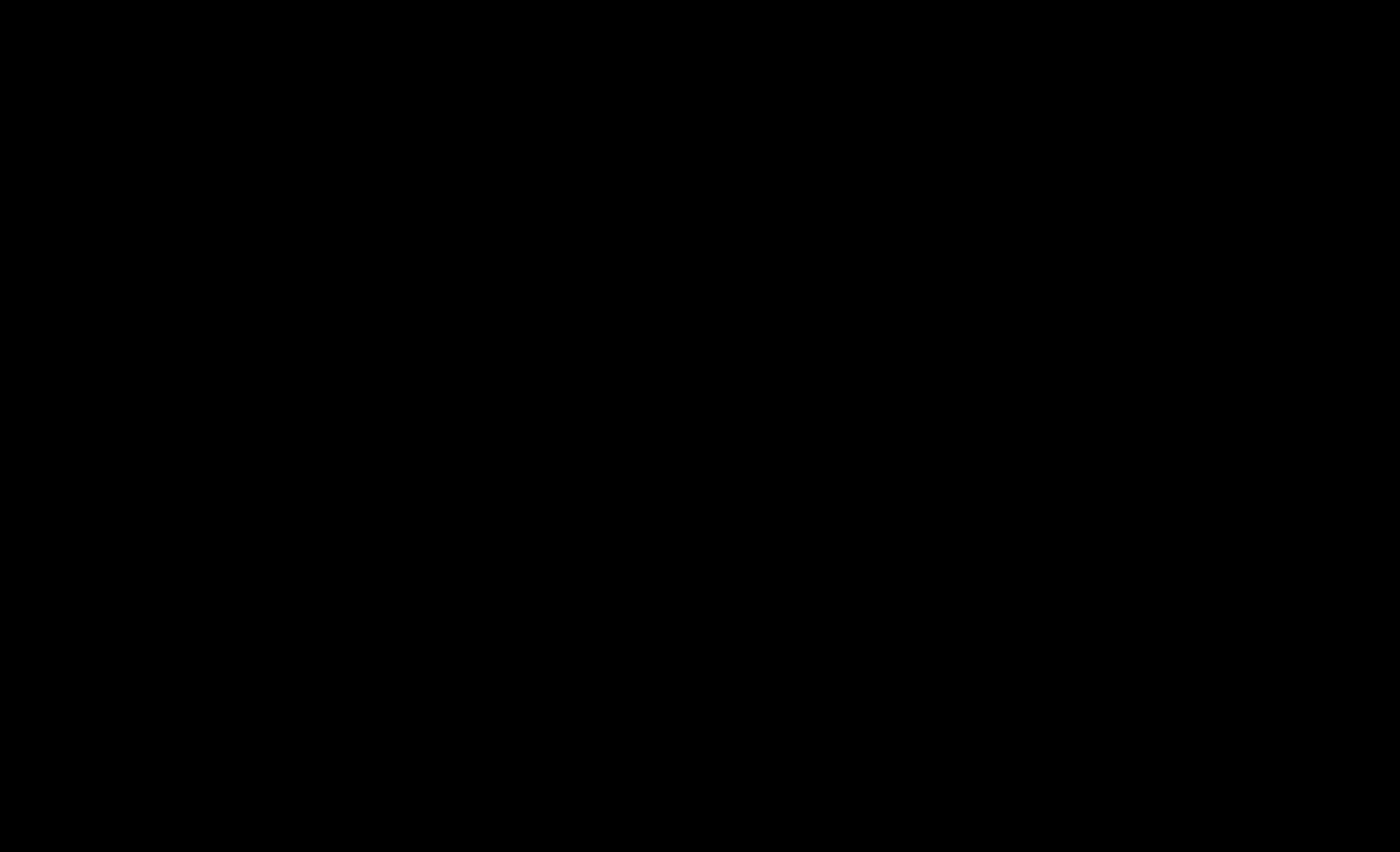 click at bounding box center (700, 426) 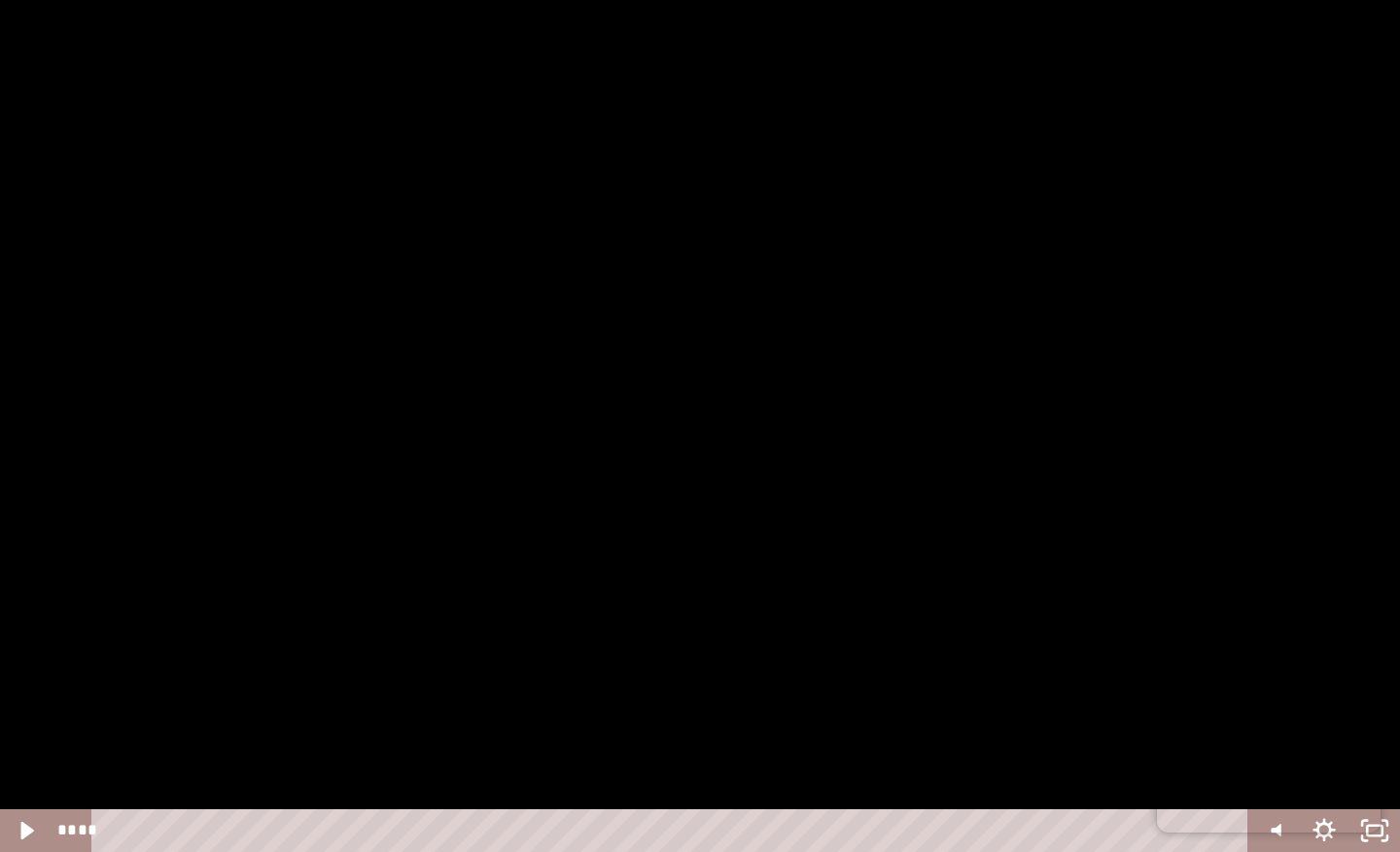 click at bounding box center (700, 426) 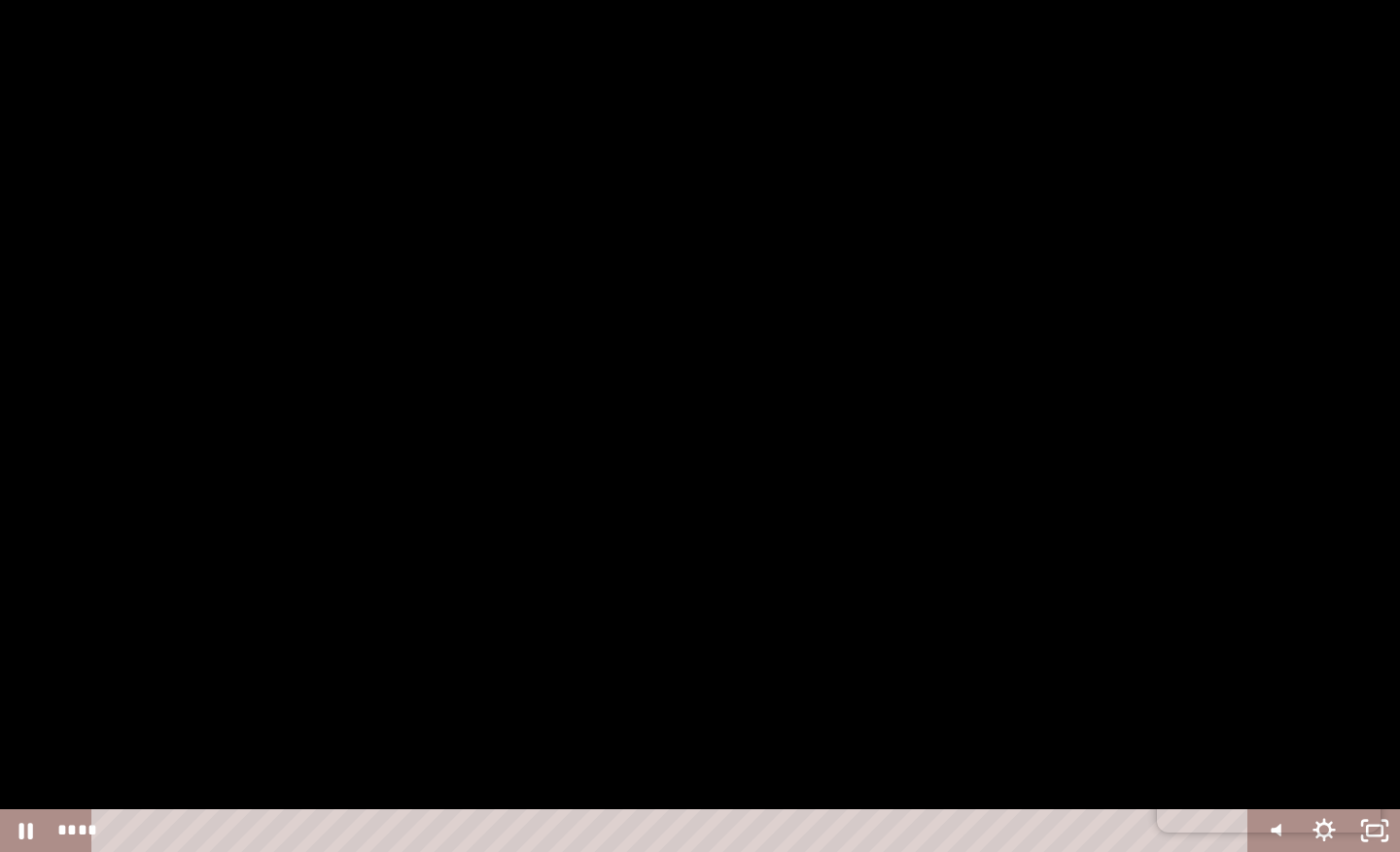 click at bounding box center [700, 426] 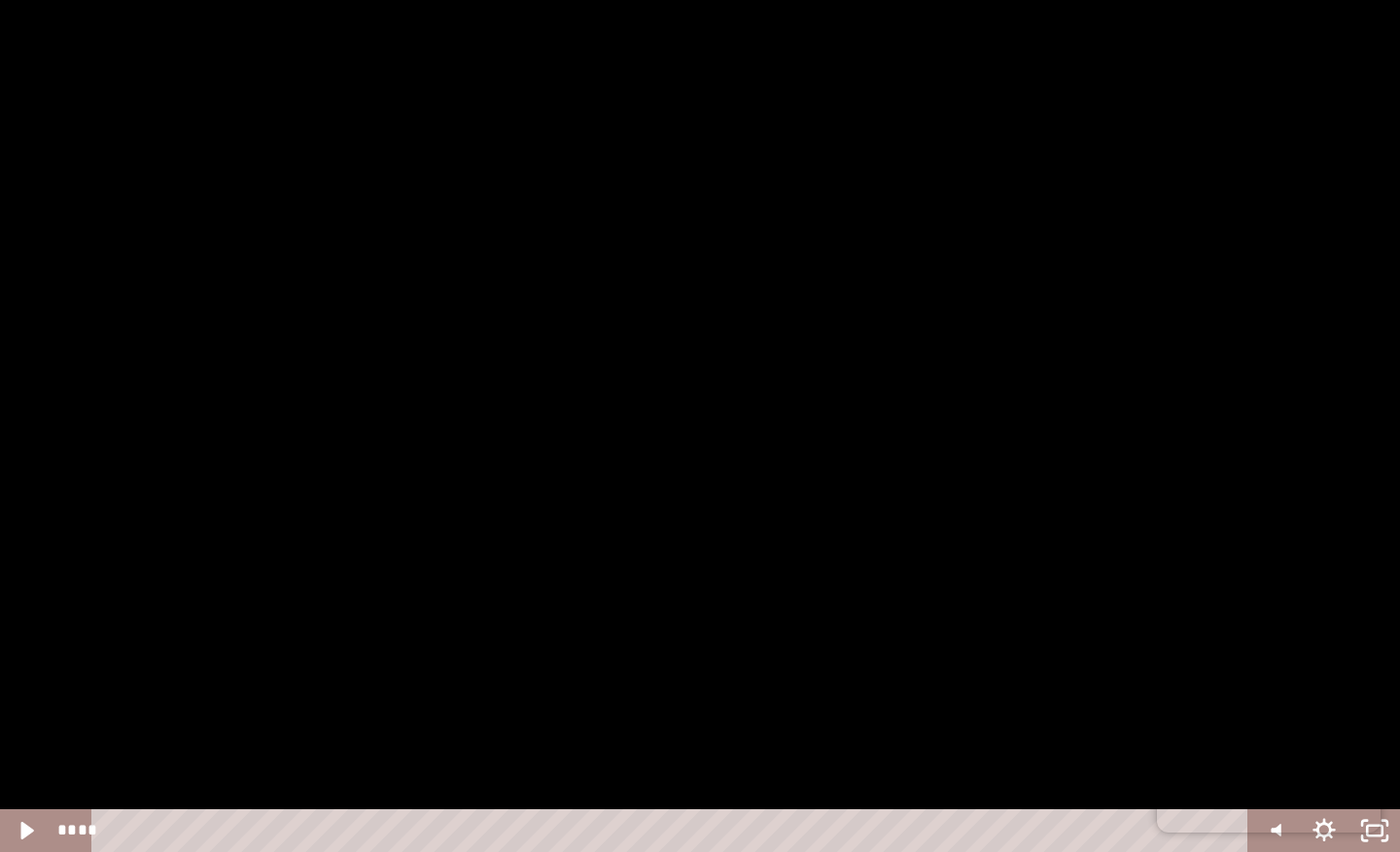 click at bounding box center [700, 426] 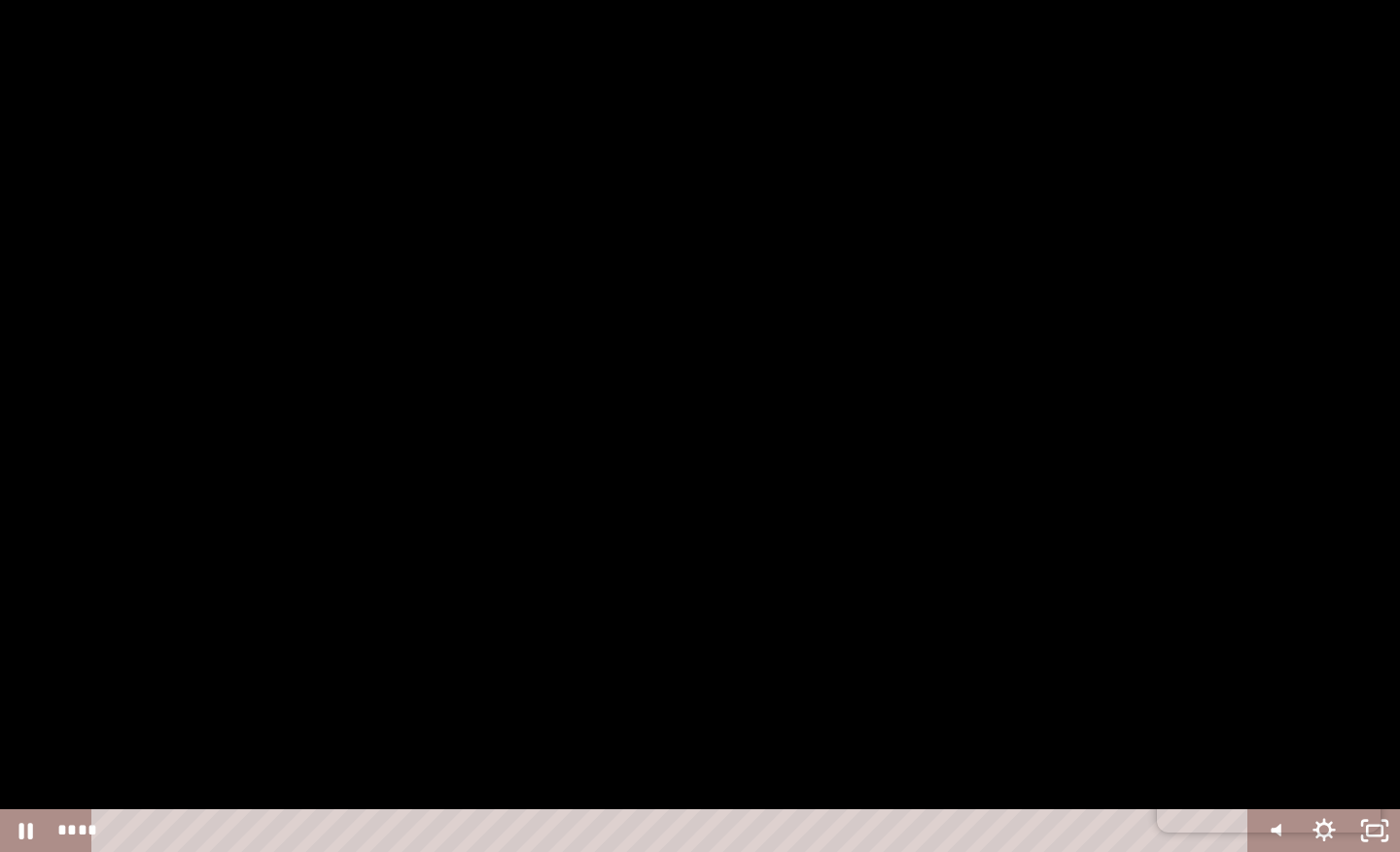 click at bounding box center [700, 426] 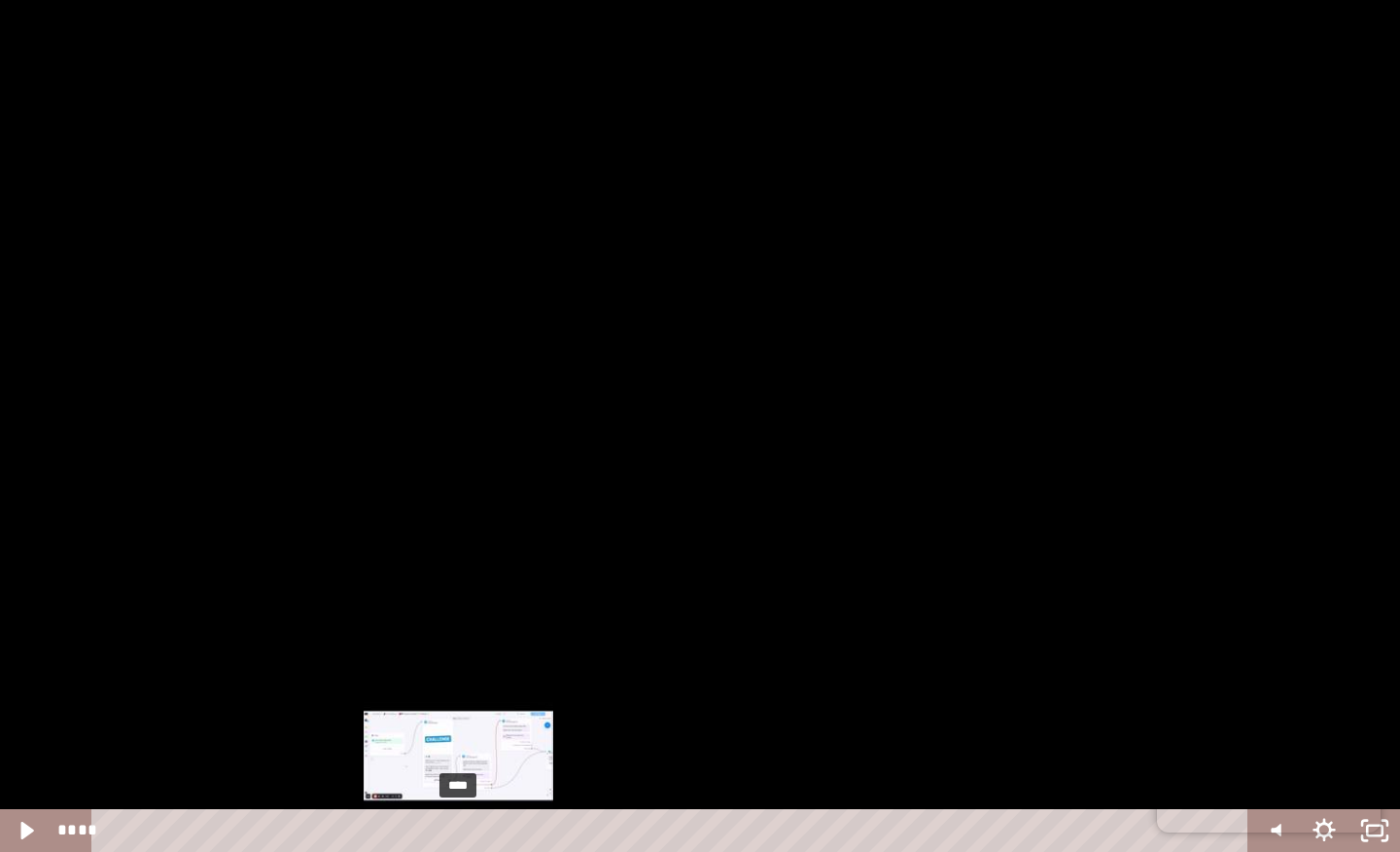 click on "****" at bounding box center [673, 831] 